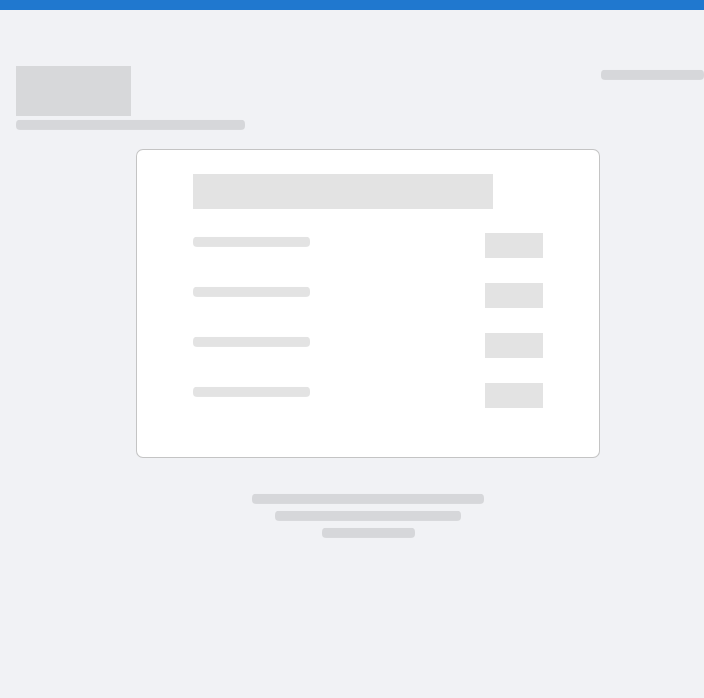 scroll, scrollTop: 0, scrollLeft: 0, axis: both 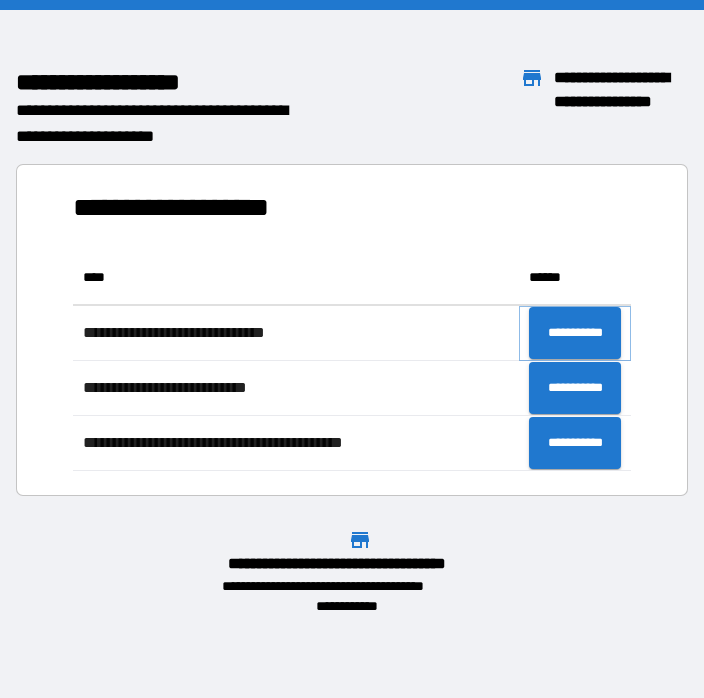 click on "**********" at bounding box center [575, 333] 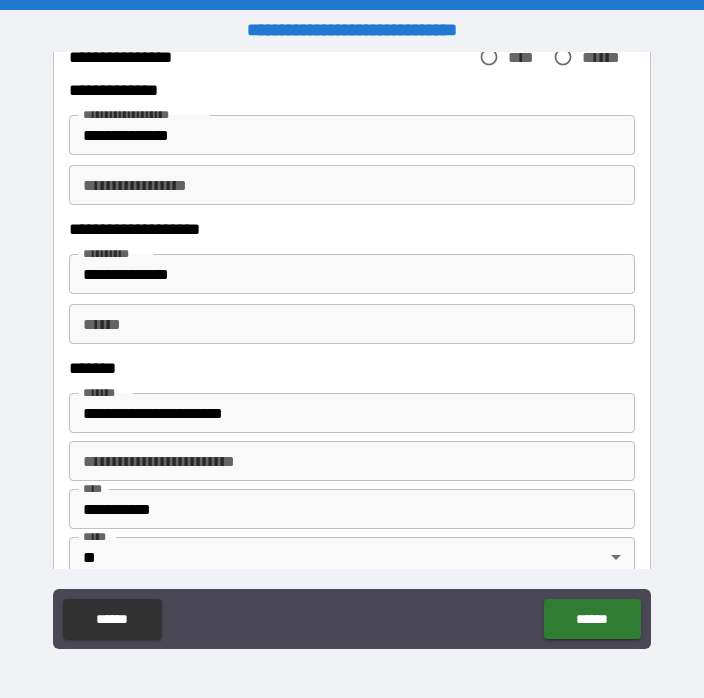 scroll, scrollTop: 430, scrollLeft: 0, axis: vertical 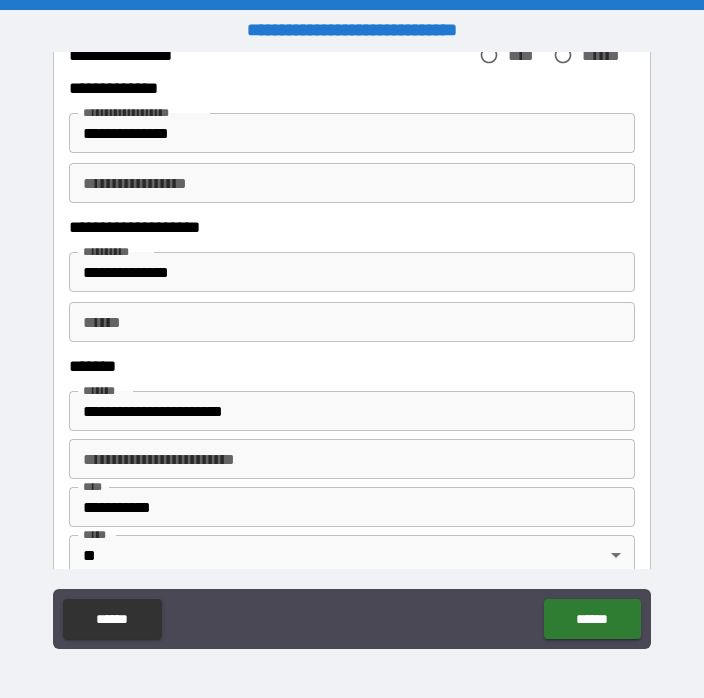 click on "**********" at bounding box center (352, 272) 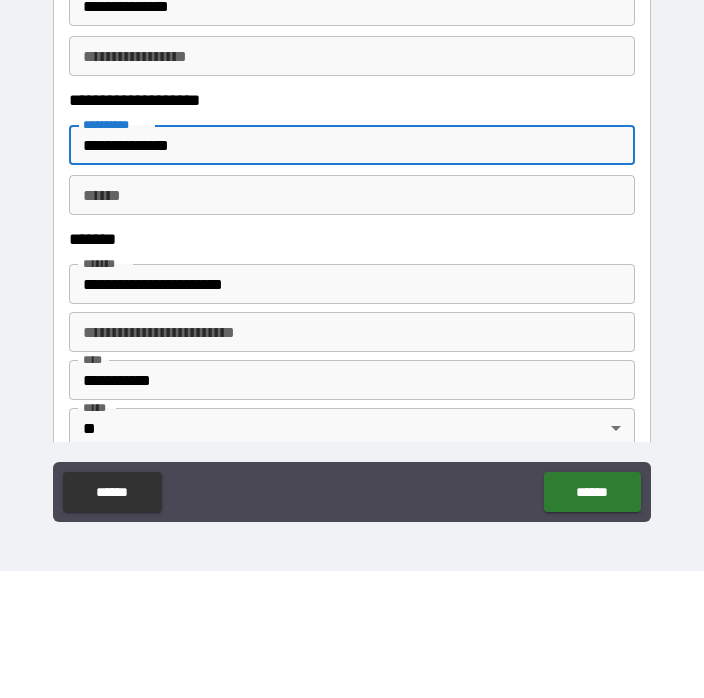 type on "**********" 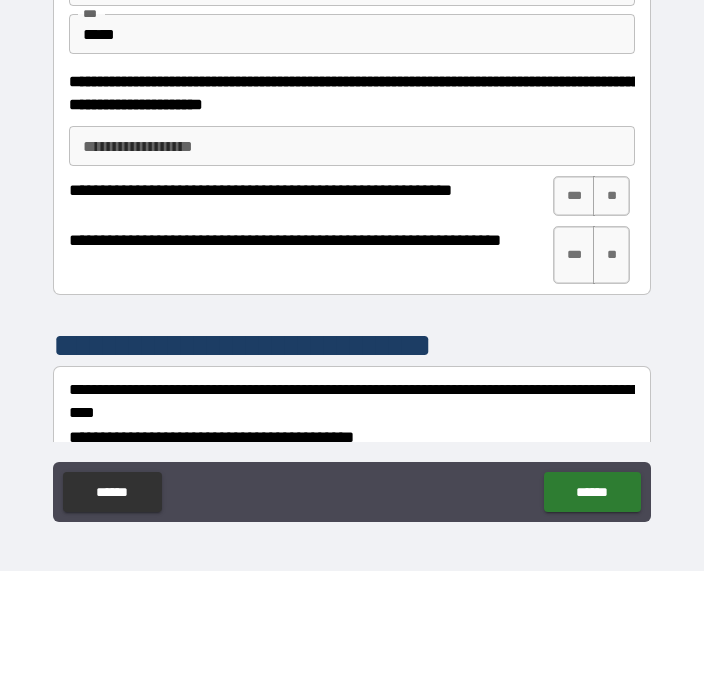 scroll, scrollTop: 872, scrollLeft: 0, axis: vertical 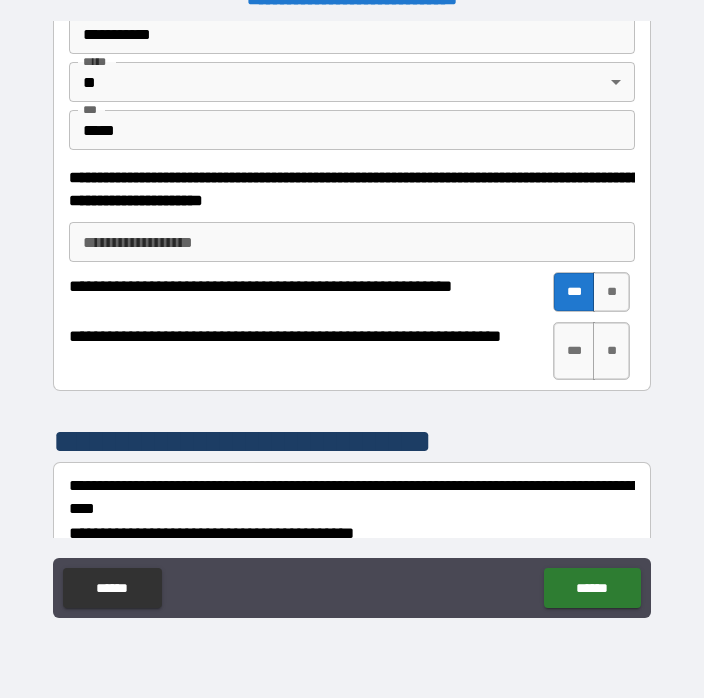 click on "***" at bounding box center [574, 351] 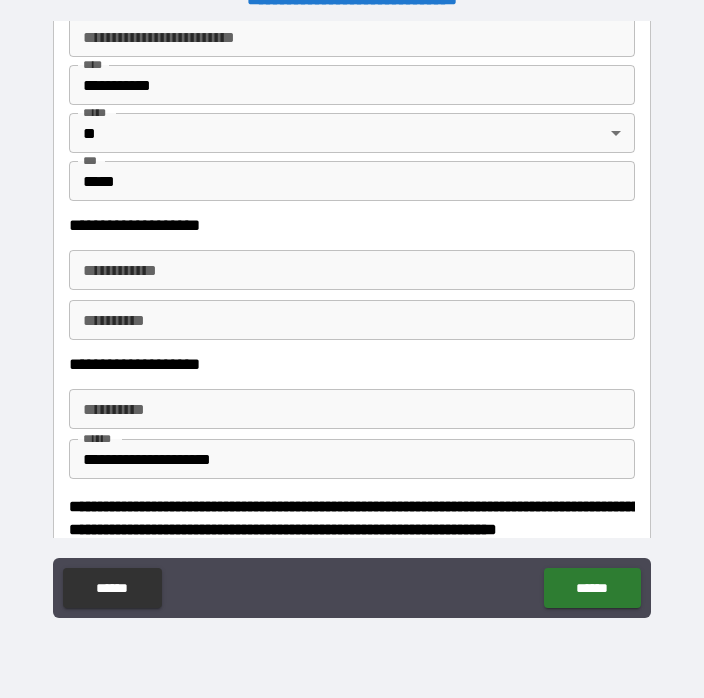 scroll, scrollTop: 2056, scrollLeft: 0, axis: vertical 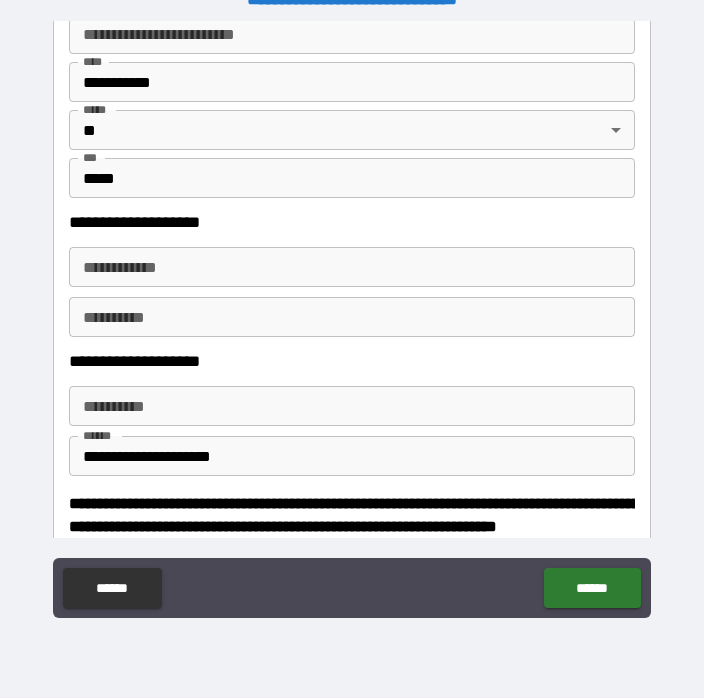 click on "**********" at bounding box center (352, 267) 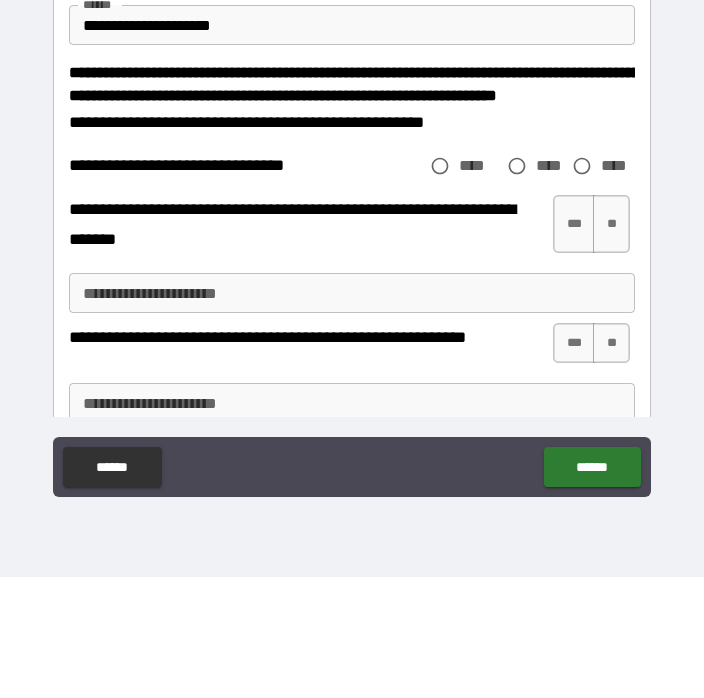 scroll, scrollTop: 2366, scrollLeft: 0, axis: vertical 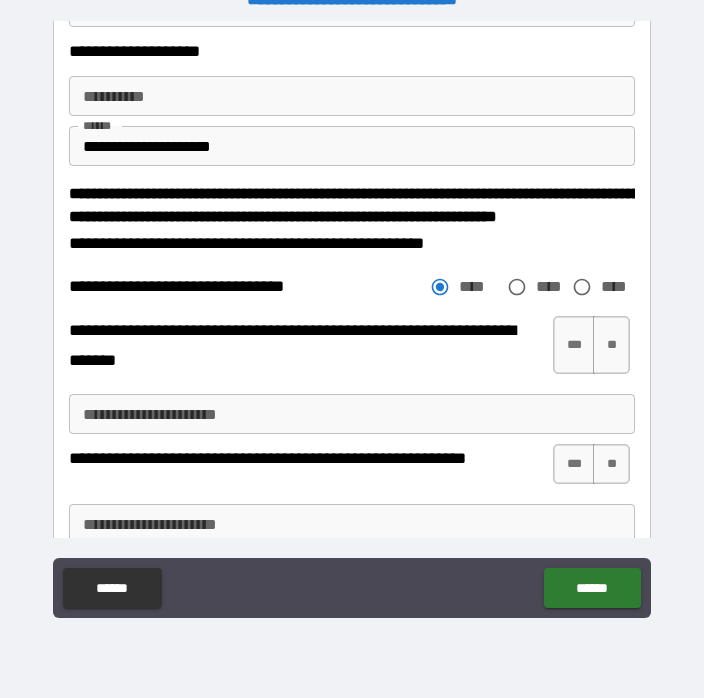 click on "***" at bounding box center (574, 345) 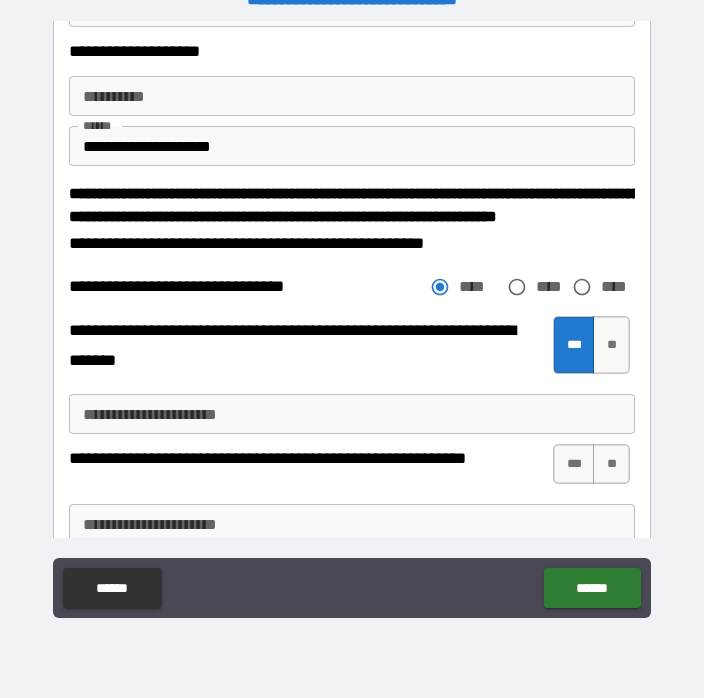 click on "**" at bounding box center [611, 345] 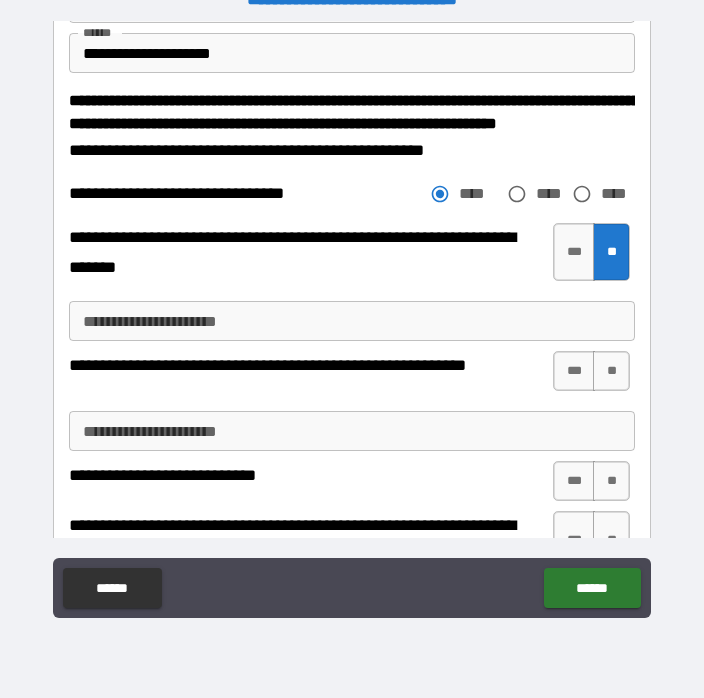 scroll, scrollTop: 2473, scrollLeft: 0, axis: vertical 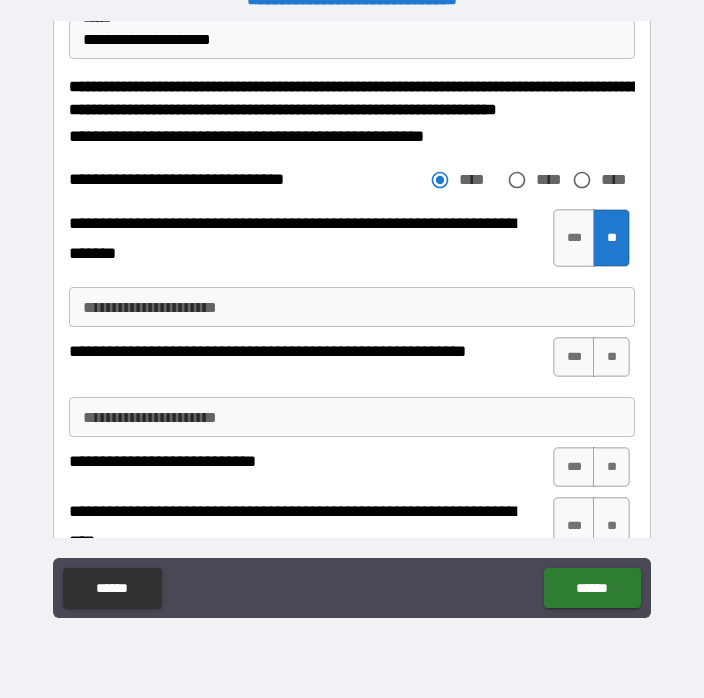 click on "**" at bounding box center (611, 357) 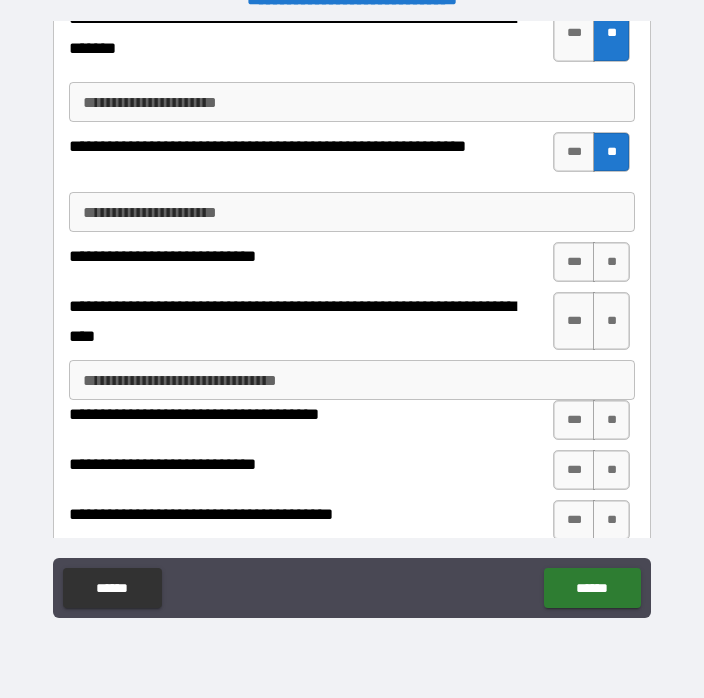 scroll, scrollTop: 2685, scrollLeft: 0, axis: vertical 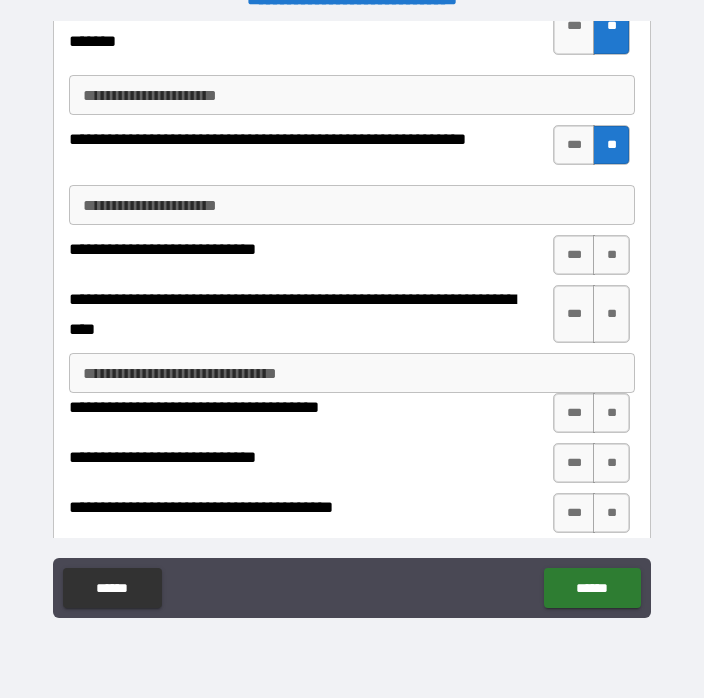 click on "**" at bounding box center (611, 255) 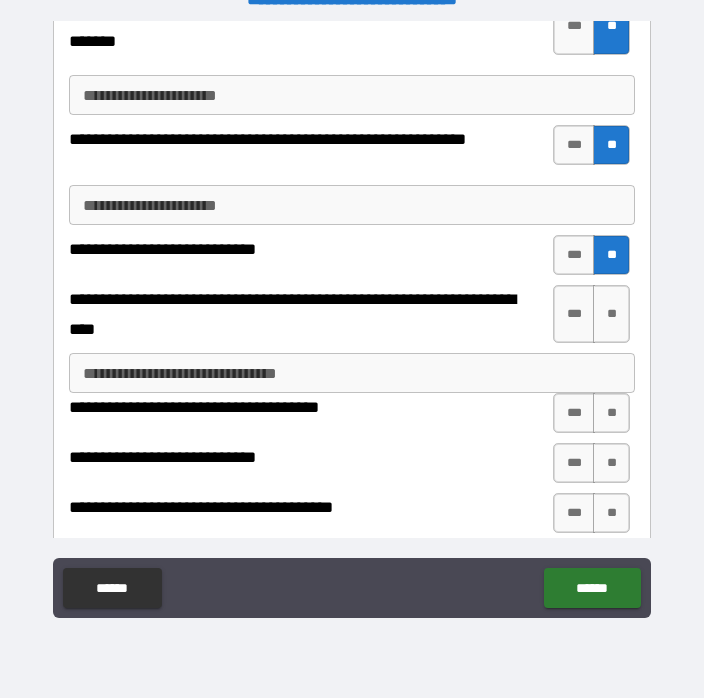 click on "***" at bounding box center [574, 314] 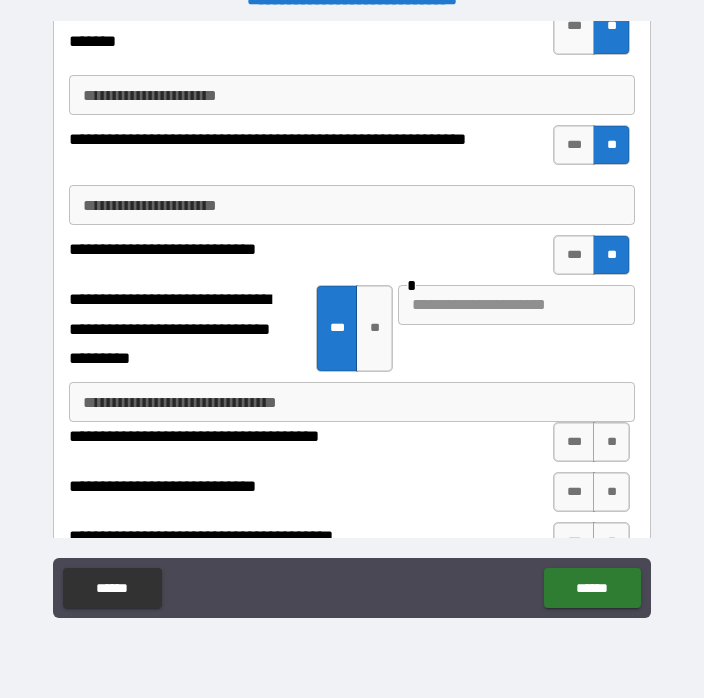 click on "**********" at bounding box center [352, 402] 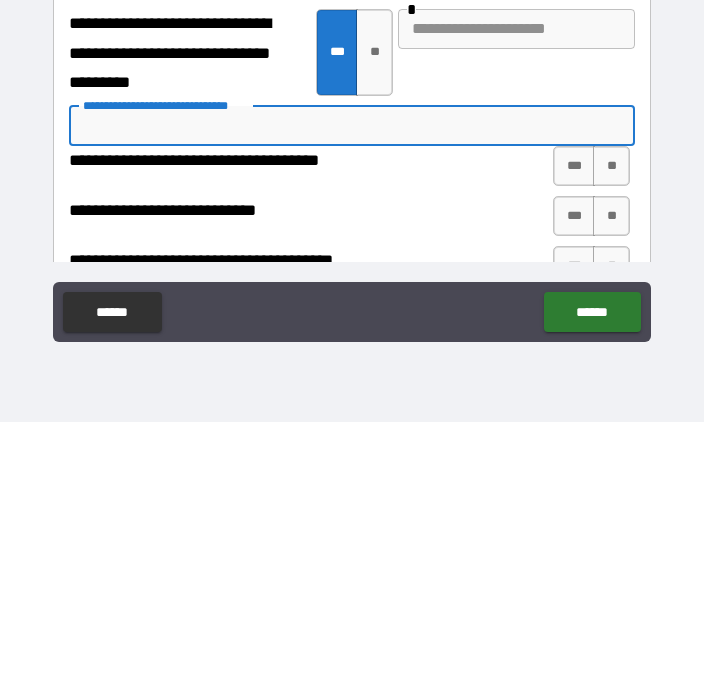 click at bounding box center [516, 305] 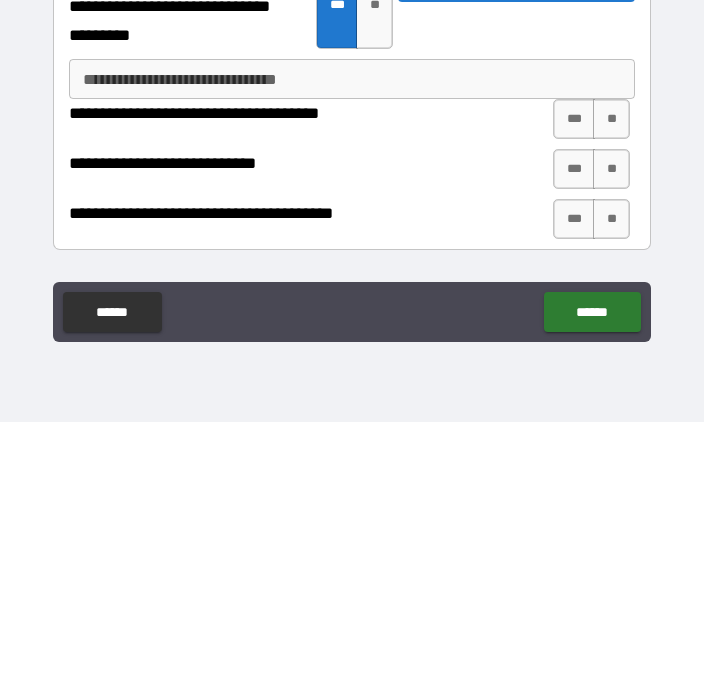 scroll, scrollTop: 2733, scrollLeft: 0, axis: vertical 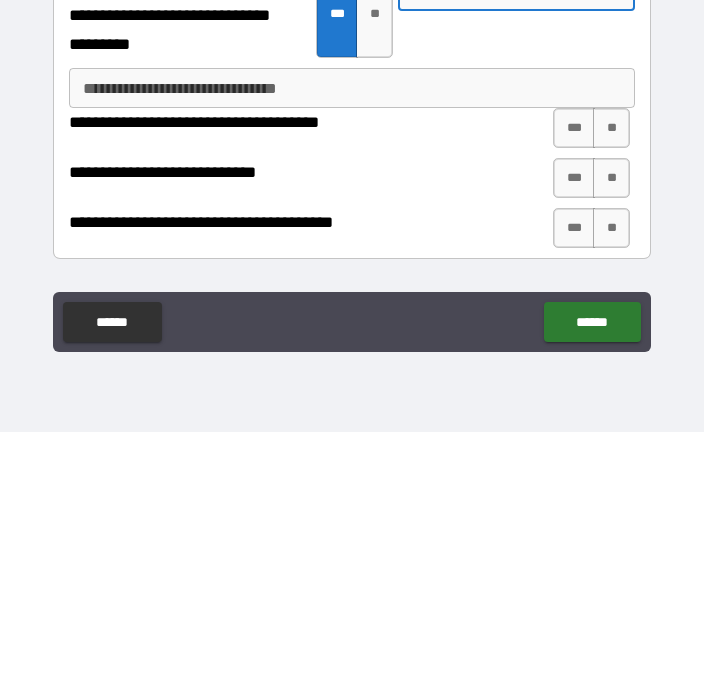 type on "**********" 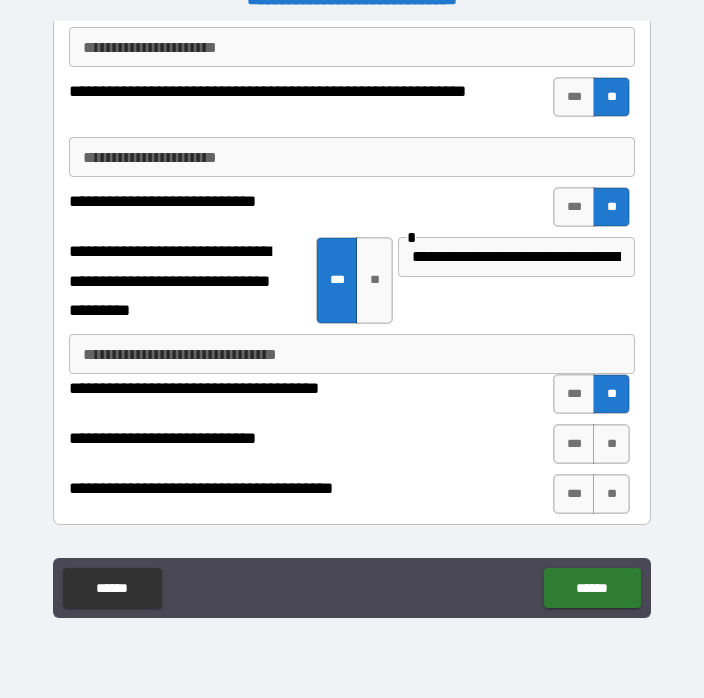 click on "**" at bounding box center (611, 444) 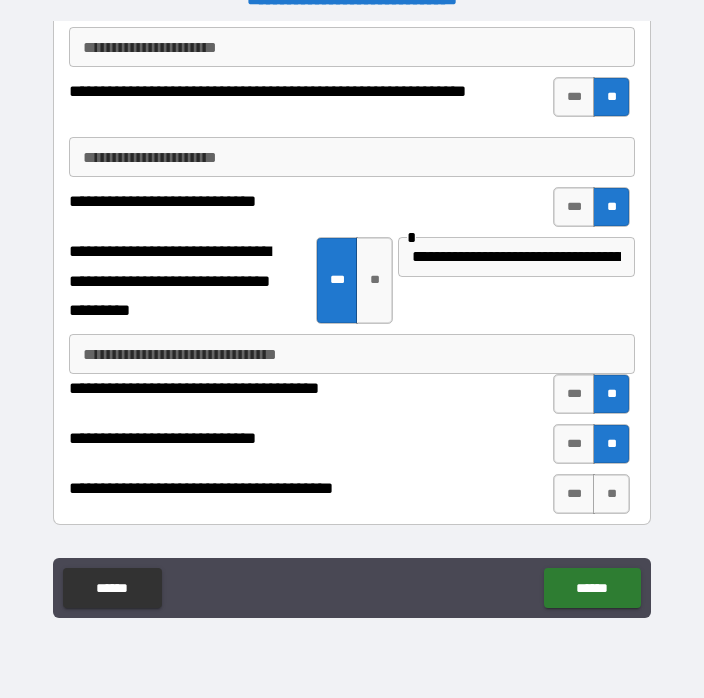 click on "***" at bounding box center [574, 494] 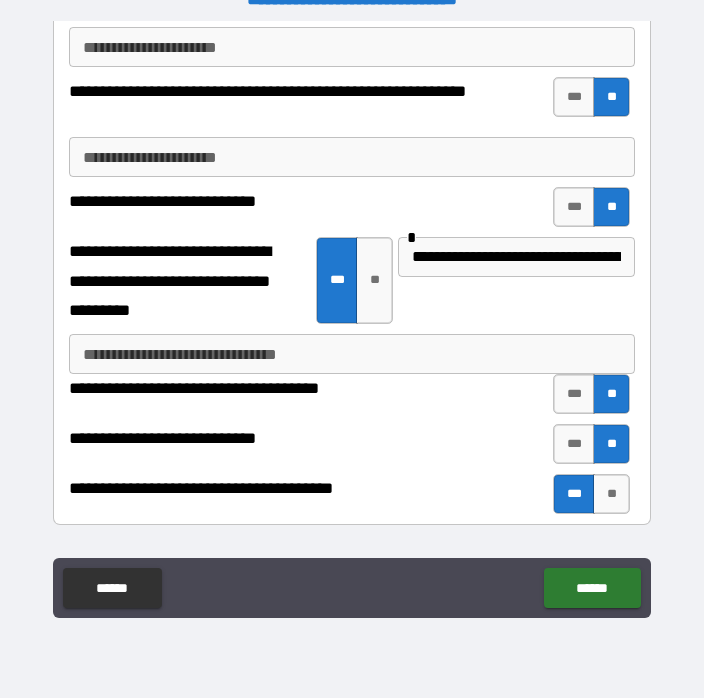 click on "******" at bounding box center [592, 588] 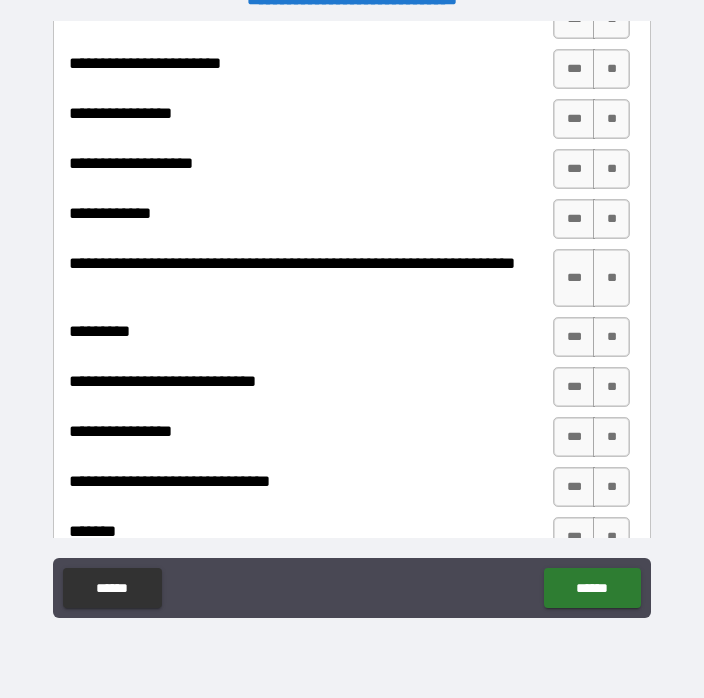 scroll, scrollTop: 4153, scrollLeft: 0, axis: vertical 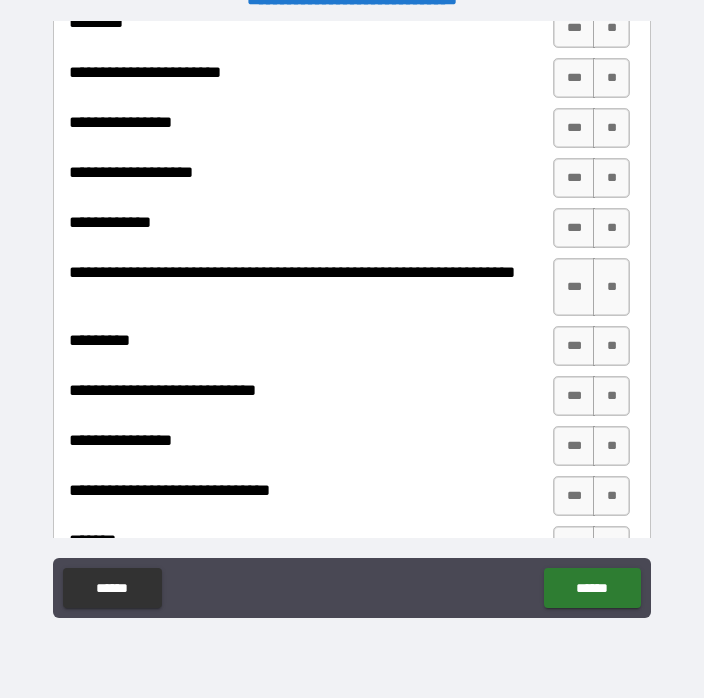 click on "***" at bounding box center (574, 128) 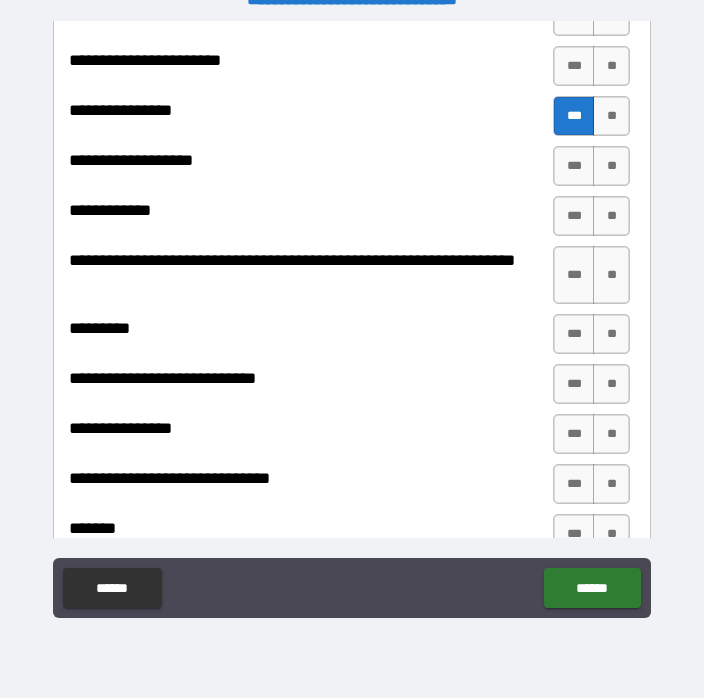 scroll, scrollTop: 4165, scrollLeft: 0, axis: vertical 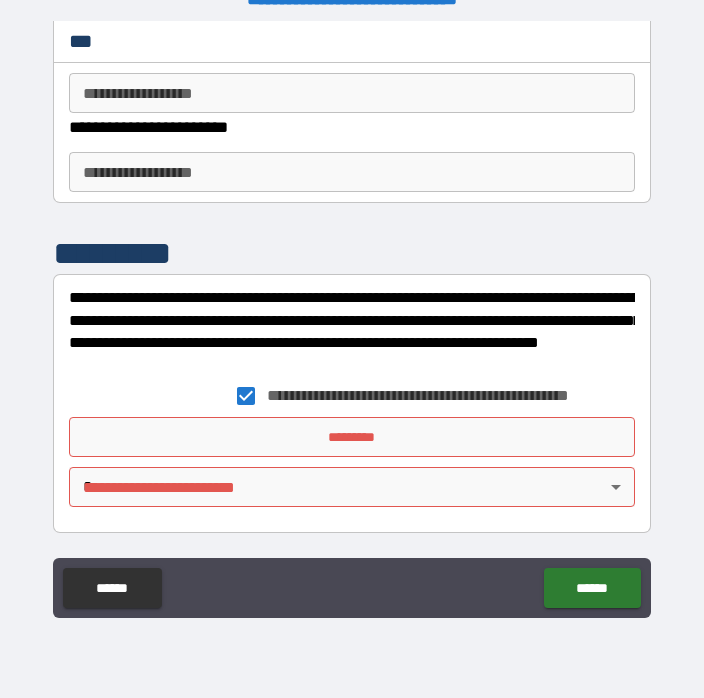 click on "*********" at bounding box center (352, 437) 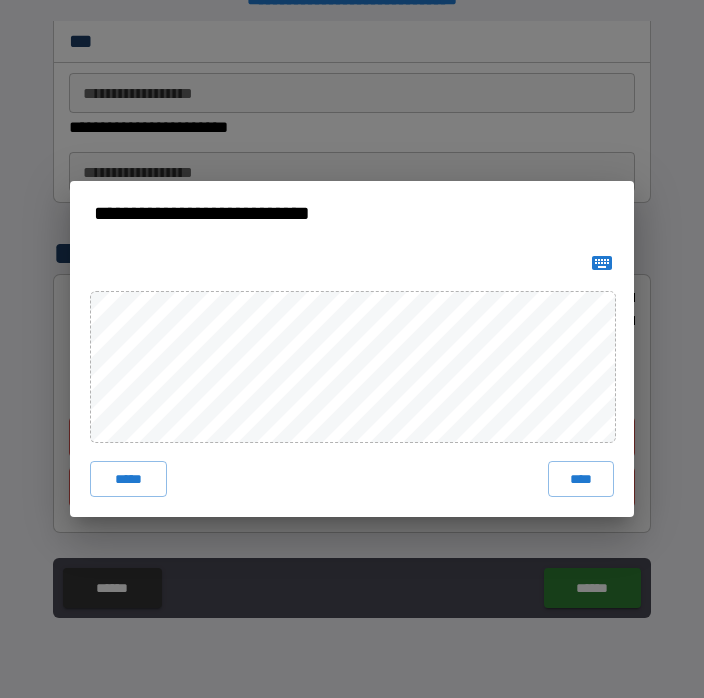 click on "****" at bounding box center (581, 479) 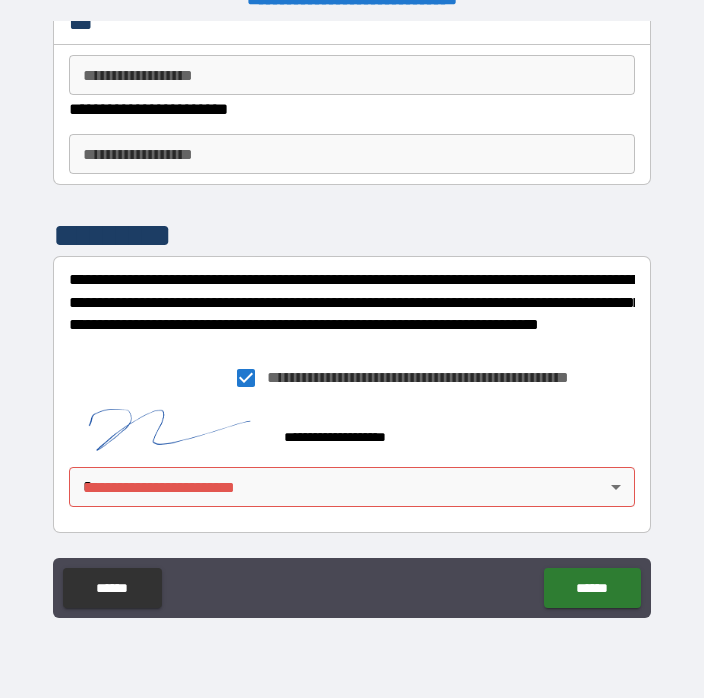 click on "**********" at bounding box center [352, 333] 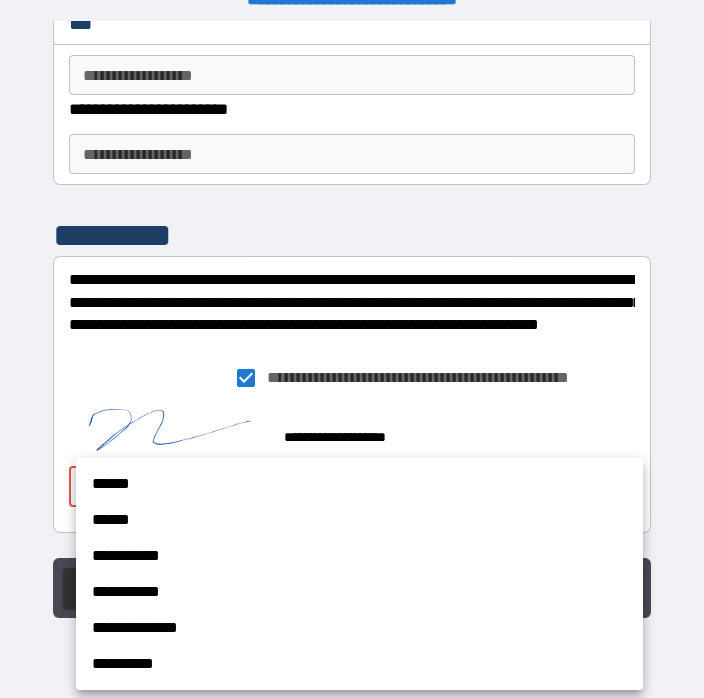 click on "******" at bounding box center [359, 484] 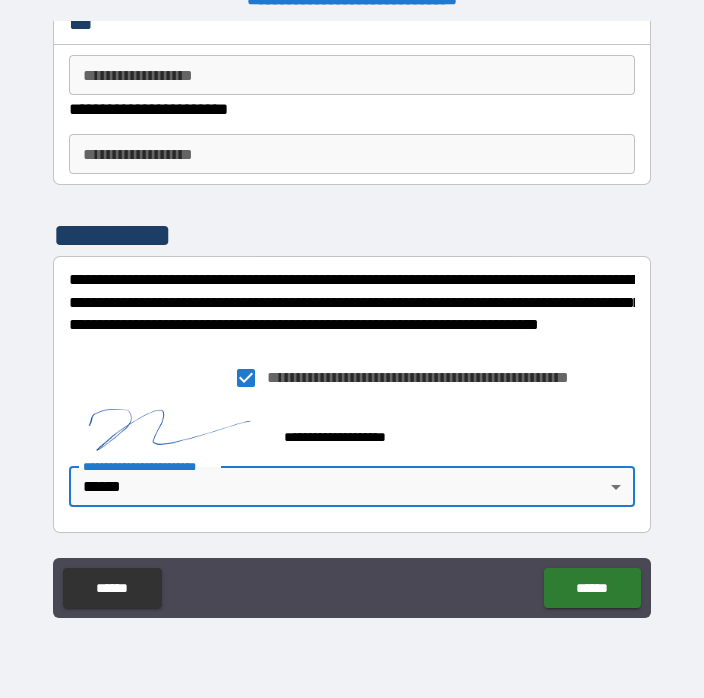 type on "******" 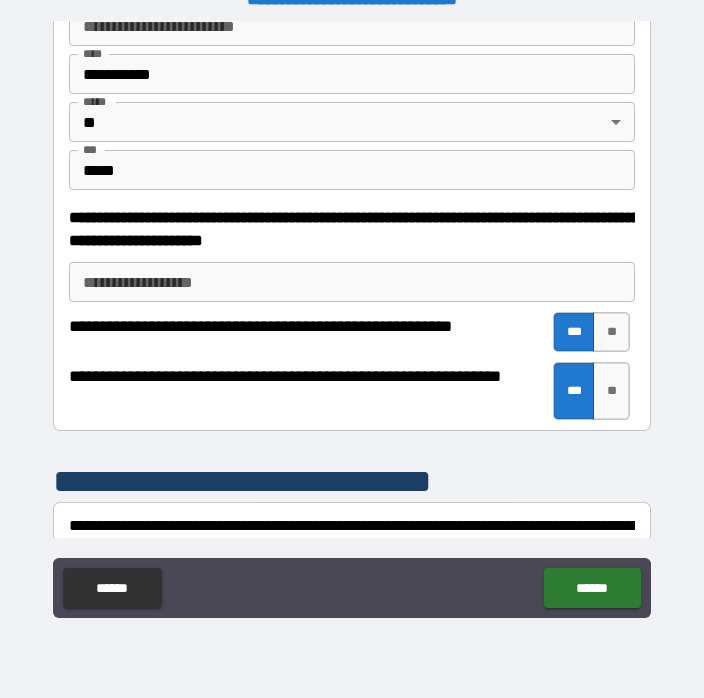 scroll, scrollTop: 1000, scrollLeft: 0, axis: vertical 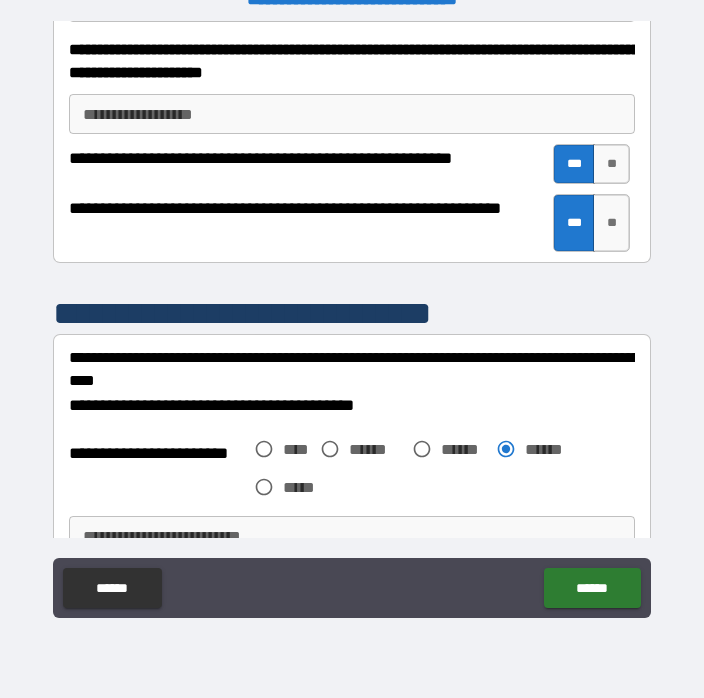 click on "******" at bounding box center (592, 588) 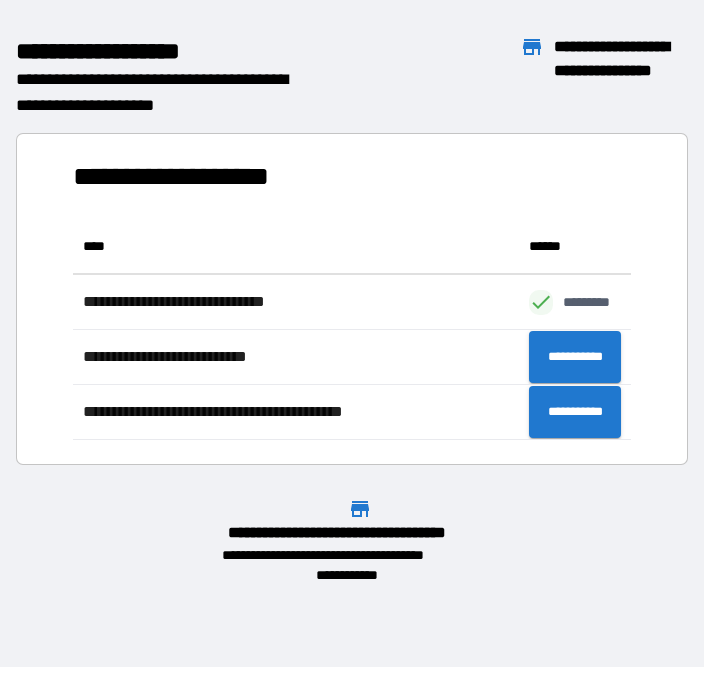 scroll, scrollTop: 221, scrollLeft: 558, axis: both 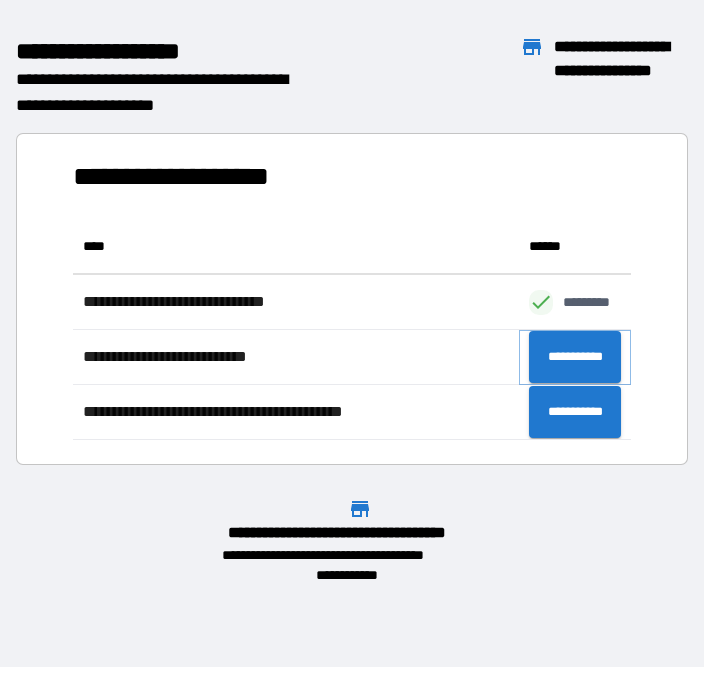 click on "**********" at bounding box center (575, 357) 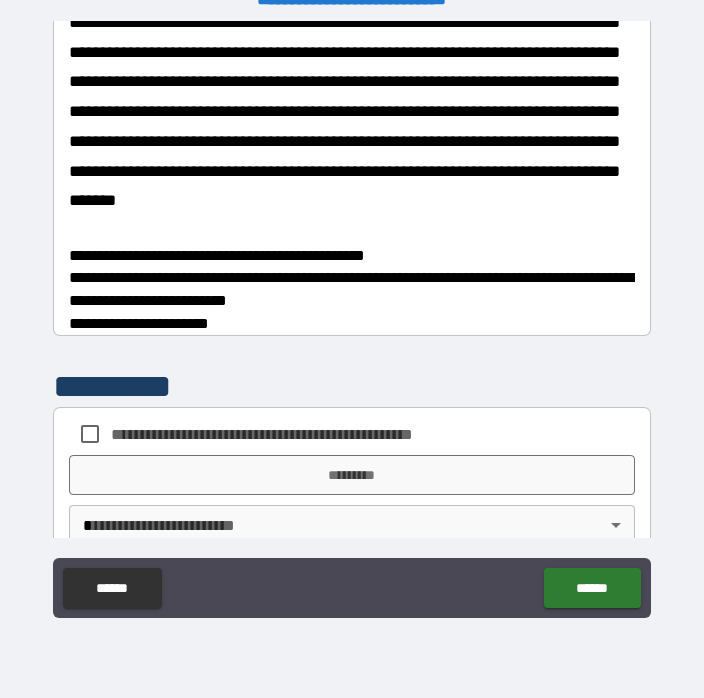 scroll, scrollTop: 2350, scrollLeft: 0, axis: vertical 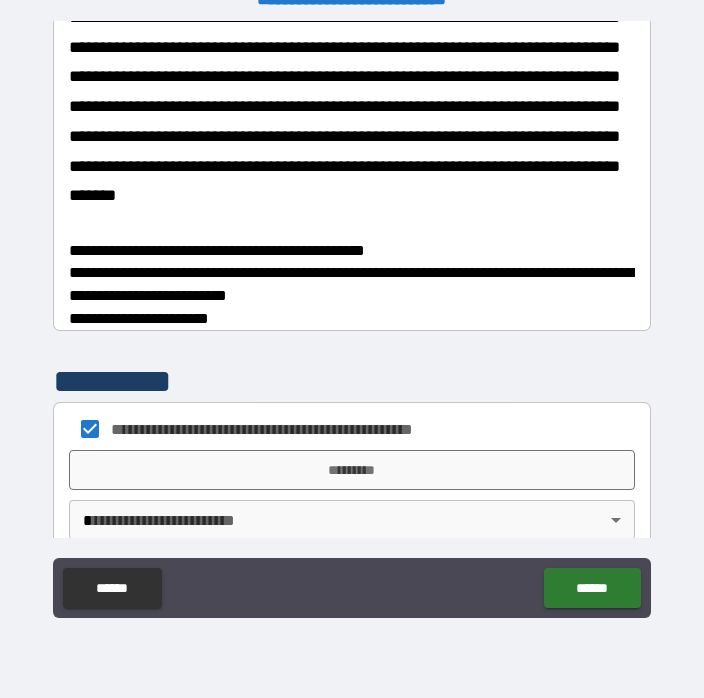 click on "*********" at bounding box center [352, 470] 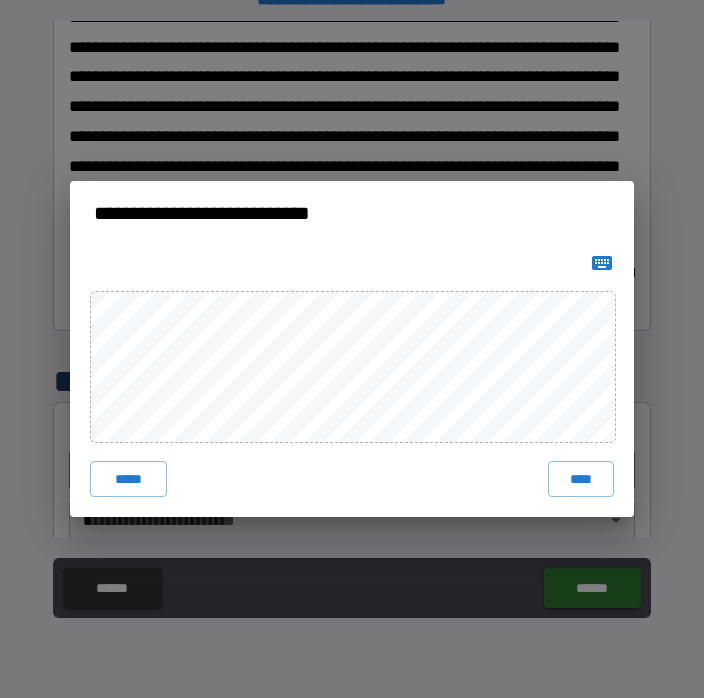 click on "****" at bounding box center (581, 479) 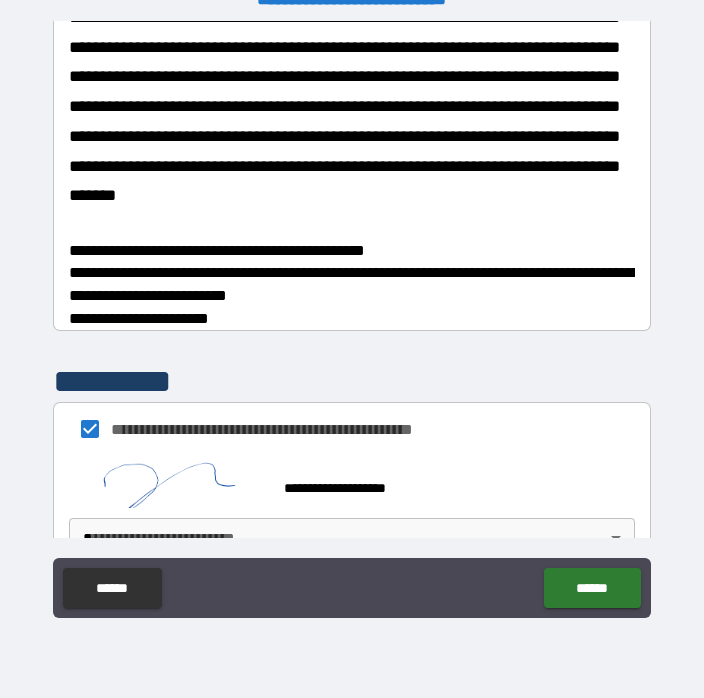 click on "******" at bounding box center (592, 588) 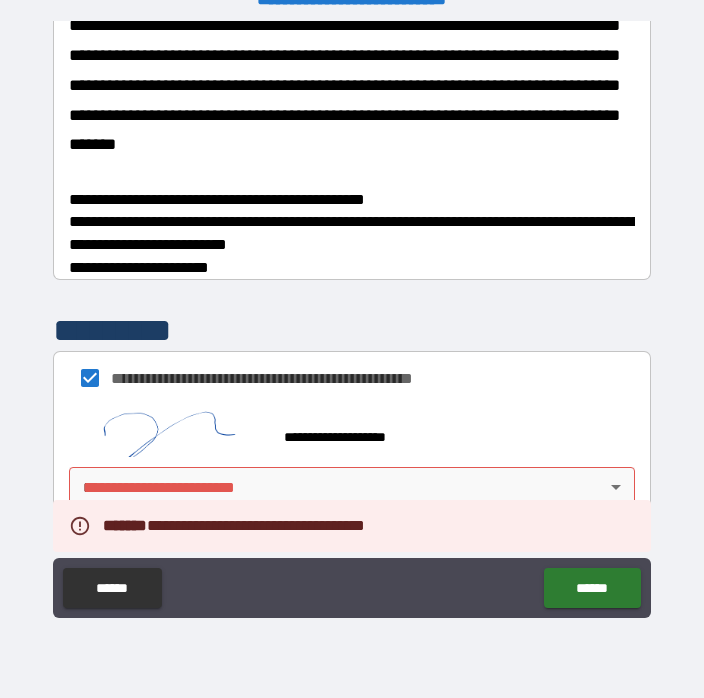 scroll, scrollTop: 2417, scrollLeft: 0, axis: vertical 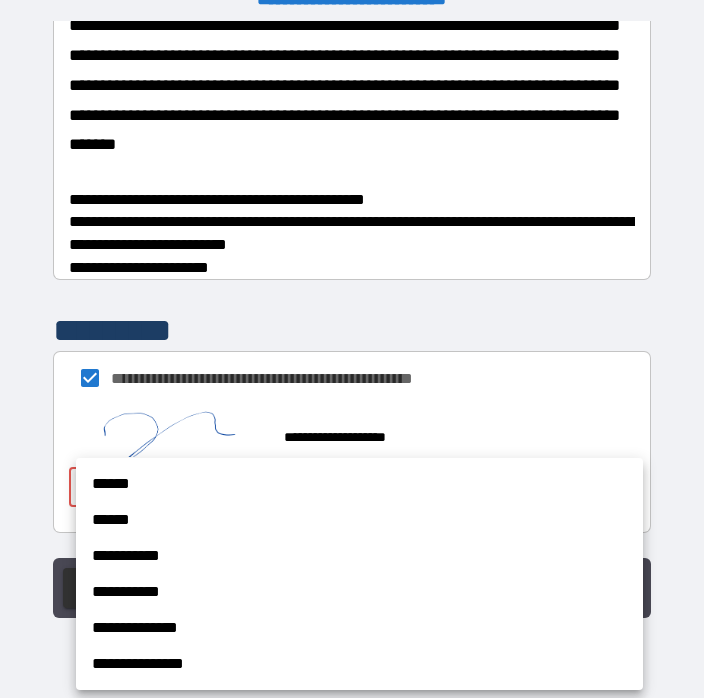 click on "******" at bounding box center (359, 484) 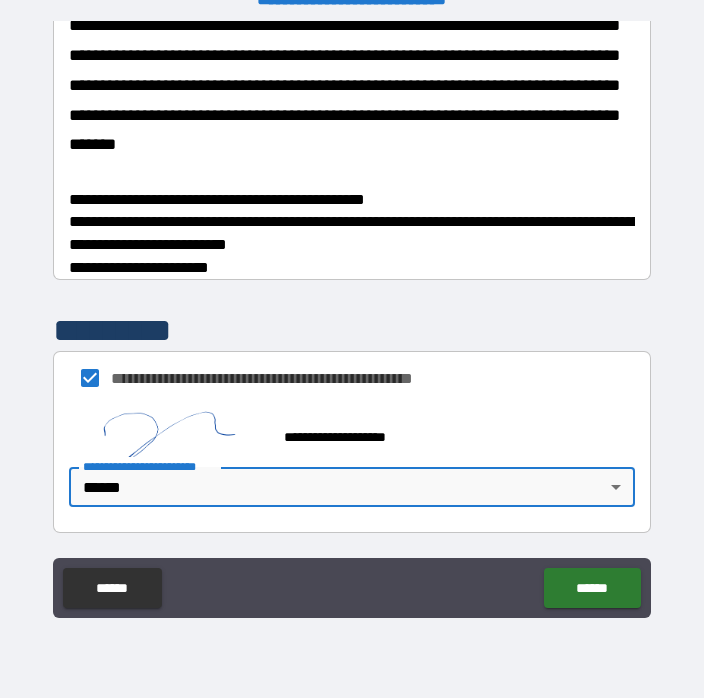click on "******" at bounding box center (592, 588) 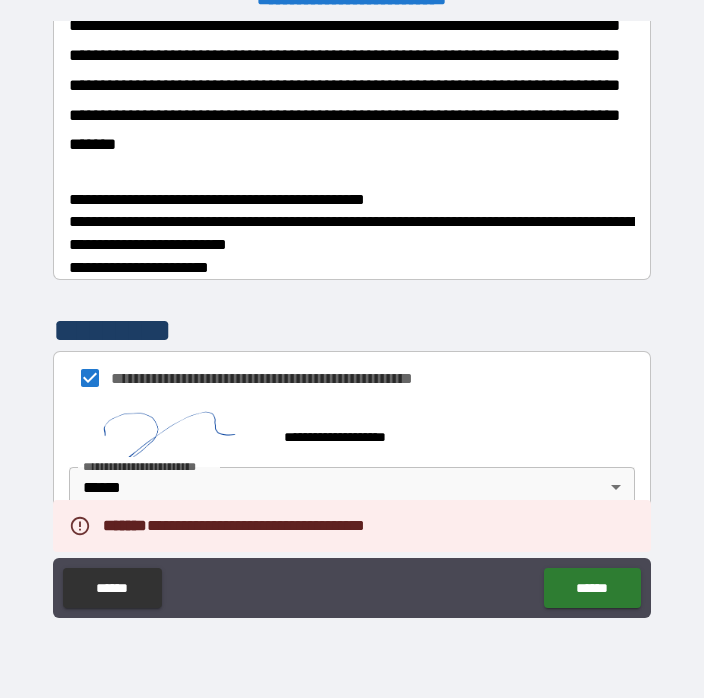 click on "******" at bounding box center (592, 588) 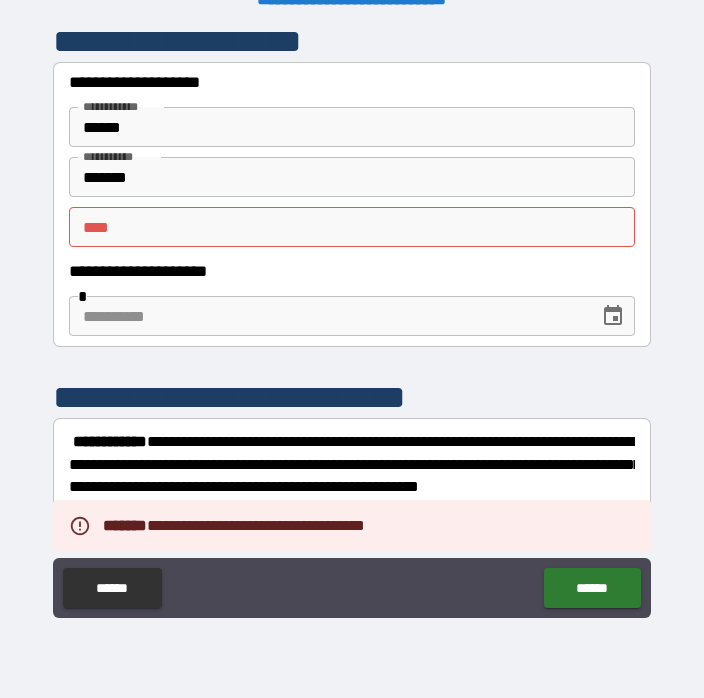 scroll, scrollTop: 0, scrollLeft: 0, axis: both 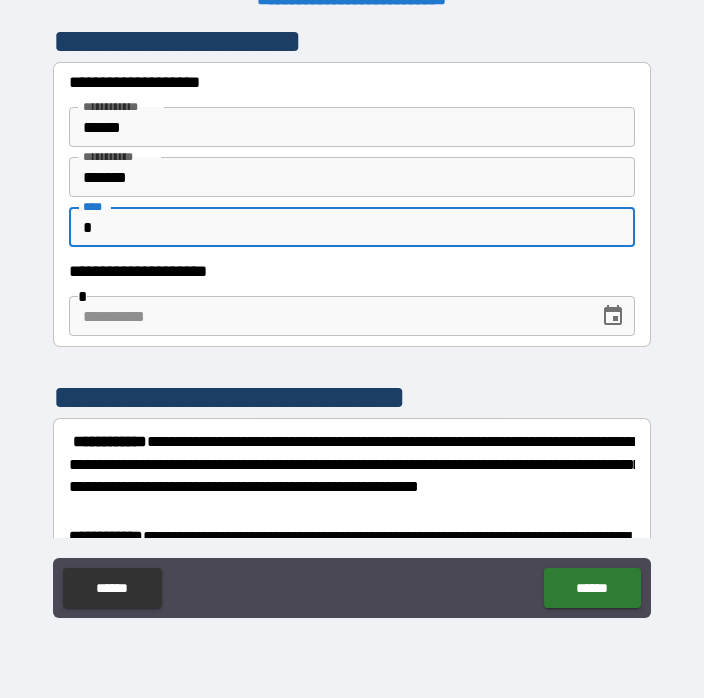 type on "*" 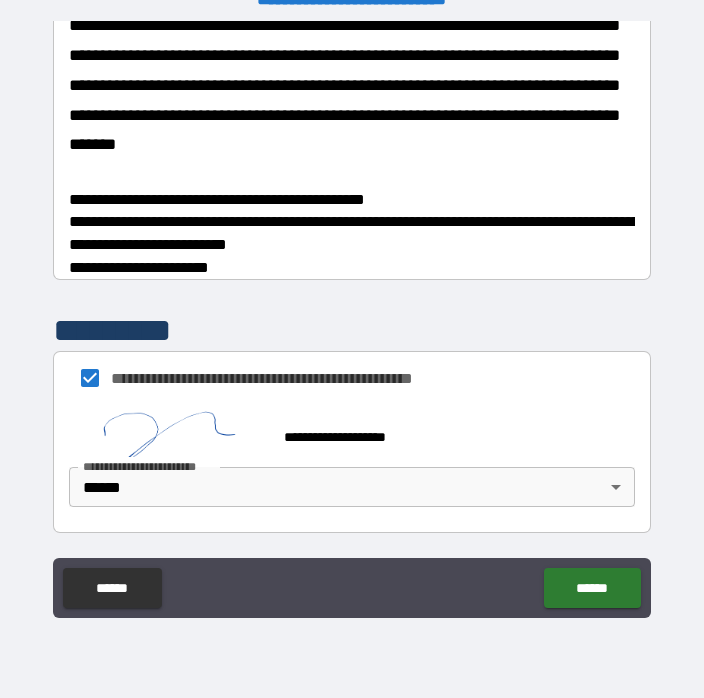 scroll, scrollTop: 0, scrollLeft: 0, axis: both 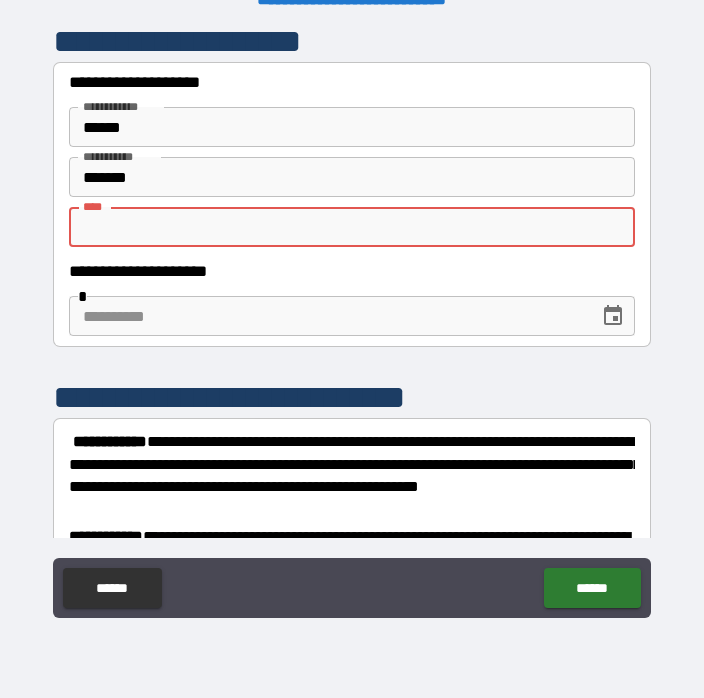 type on "*" 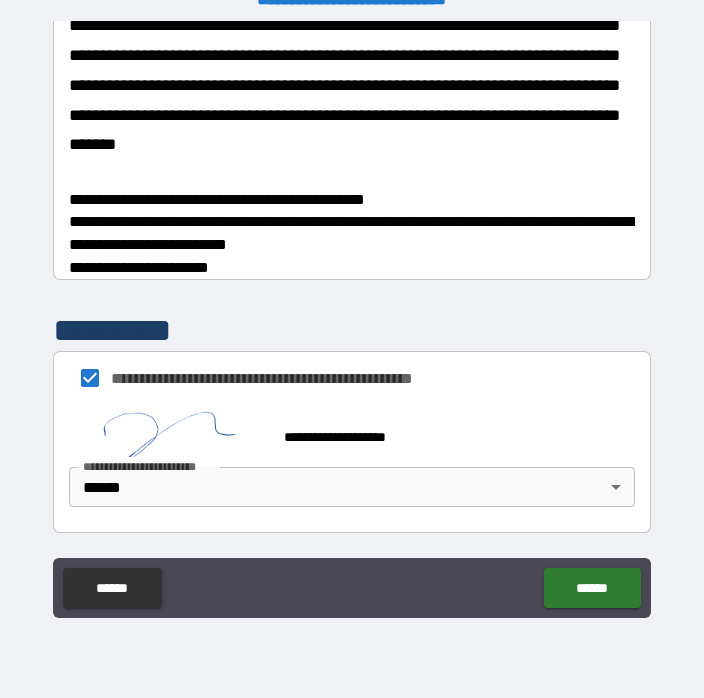scroll, scrollTop: 2417, scrollLeft: 0, axis: vertical 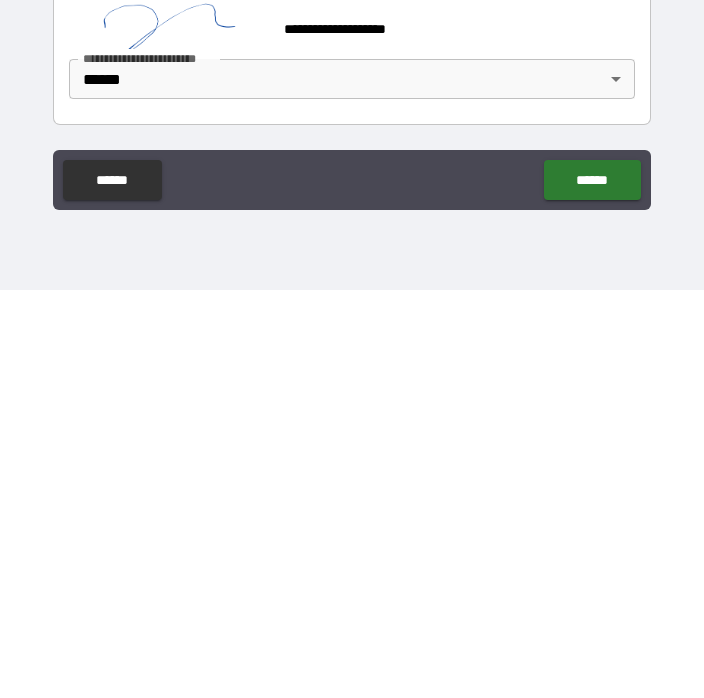 click on "******" at bounding box center (592, 588) 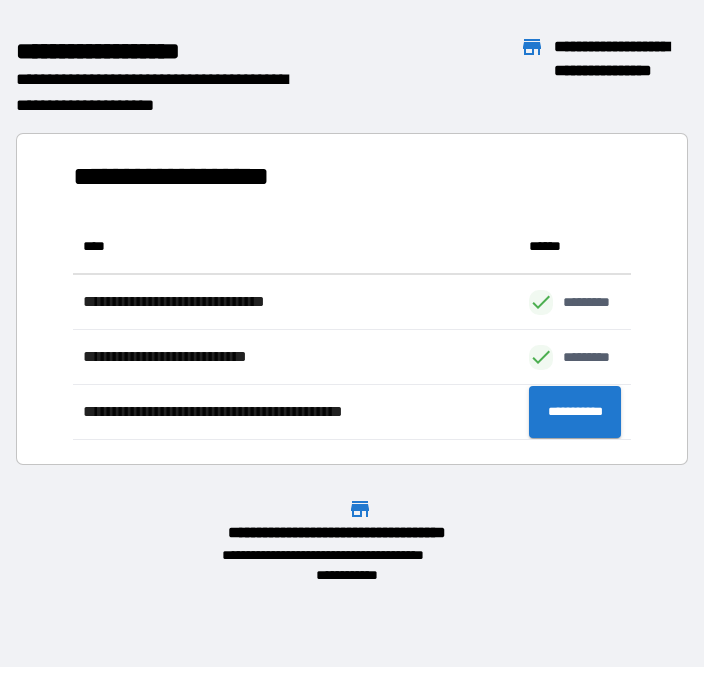 scroll, scrollTop: 1, scrollLeft: 1, axis: both 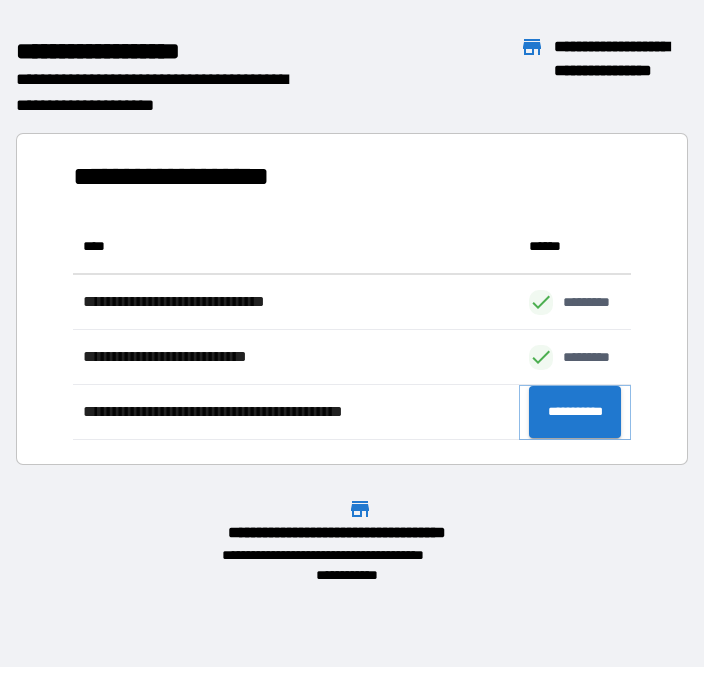 click on "**********" at bounding box center (575, 412) 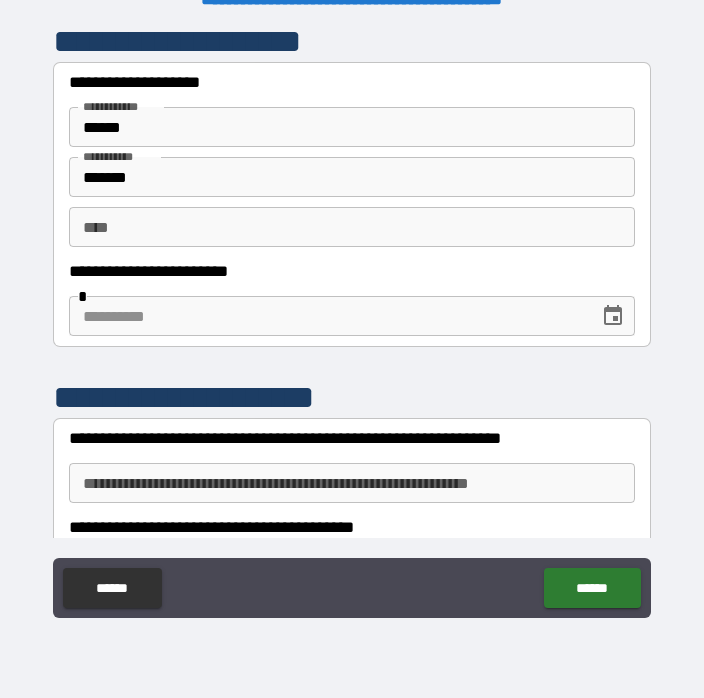 click on "**   * **   *" at bounding box center [352, 227] 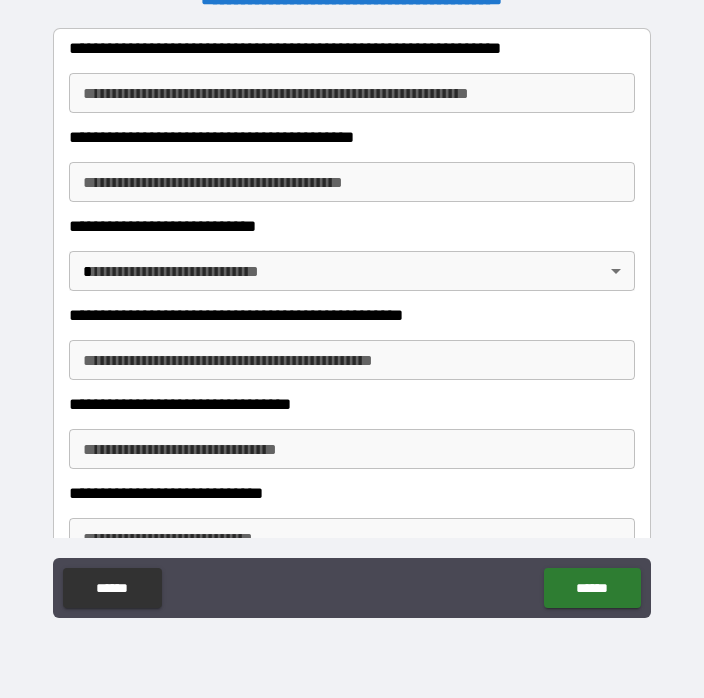 scroll, scrollTop: 378, scrollLeft: 0, axis: vertical 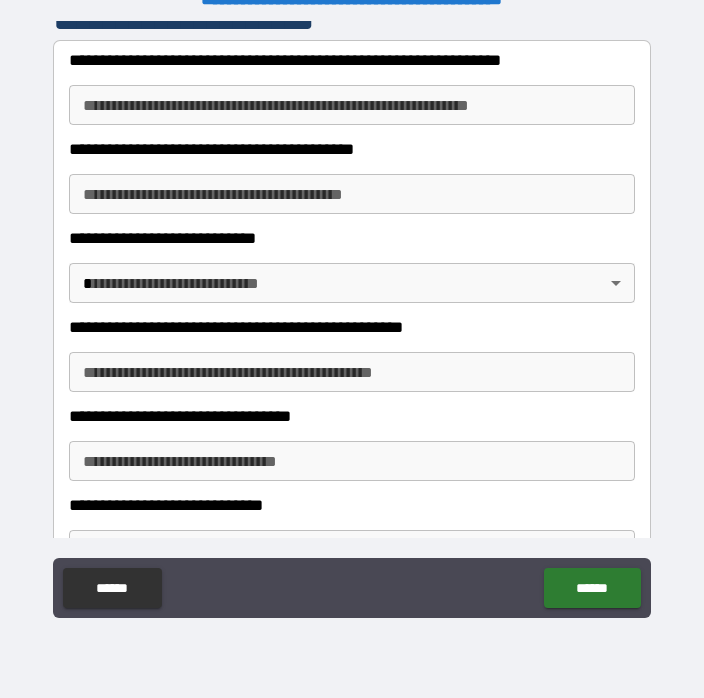 type on "*" 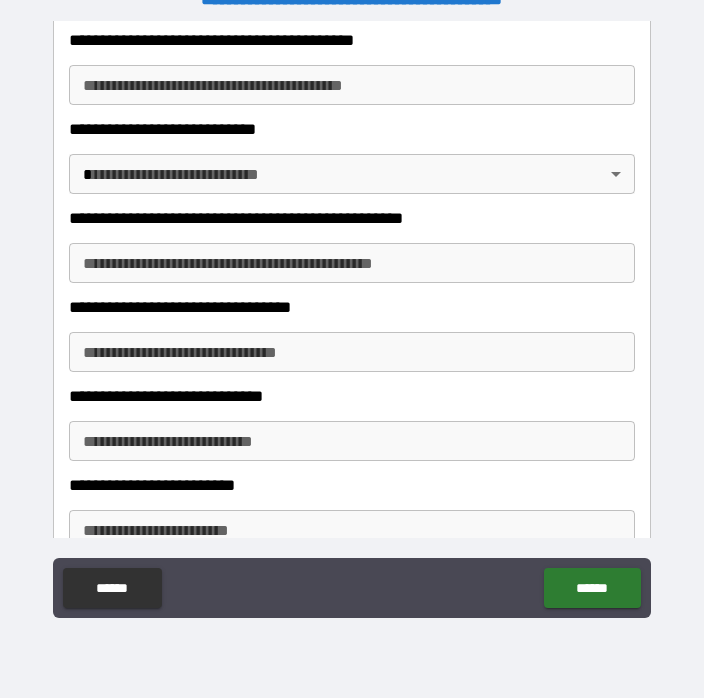 scroll, scrollTop: 487, scrollLeft: 0, axis: vertical 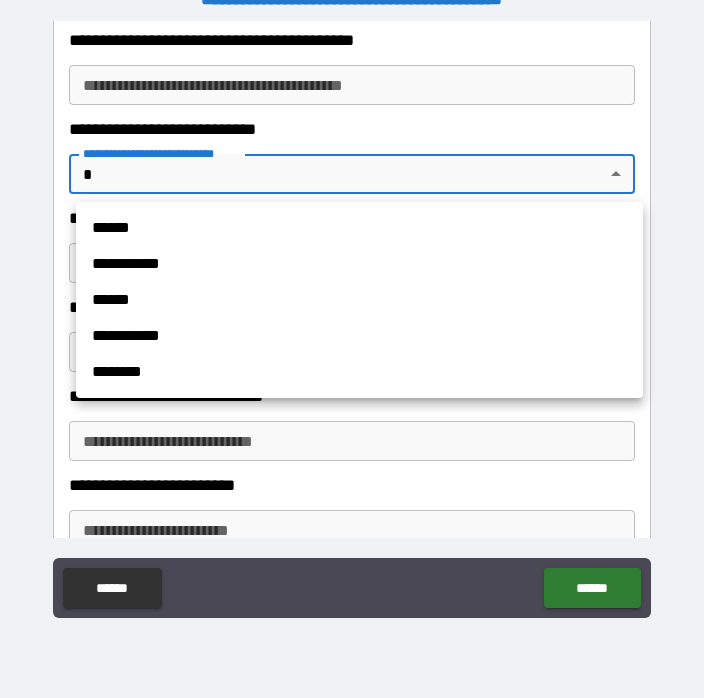 click on "******" at bounding box center (359, 228) 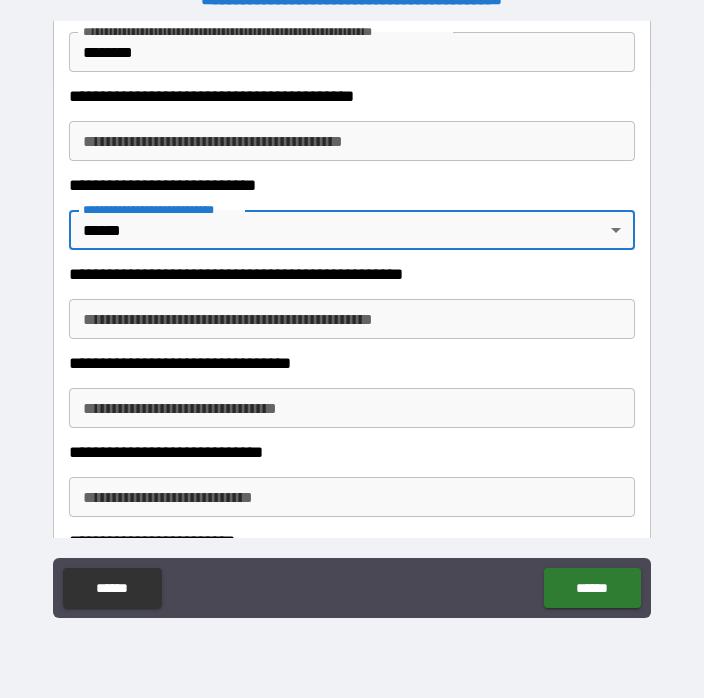 scroll, scrollTop: 430, scrollLeft: 0, axis: vertical 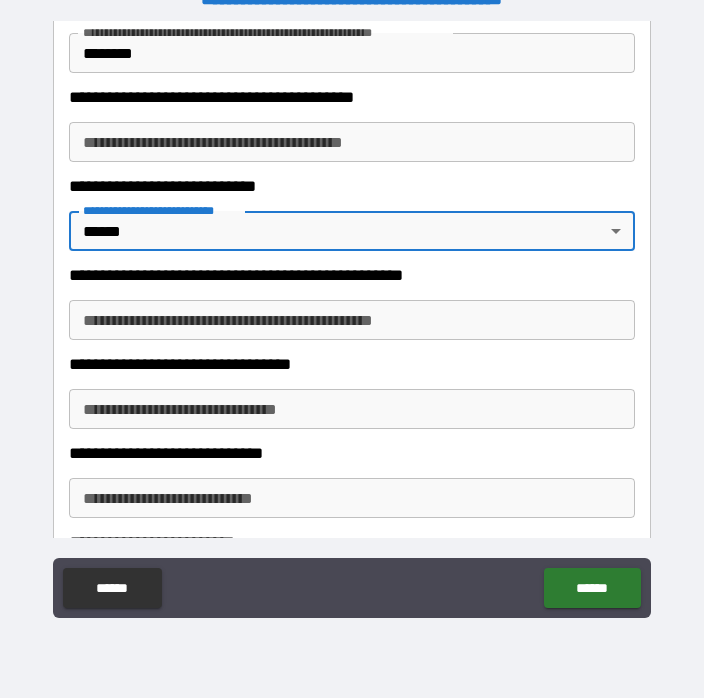 click on "**********" at bounding box center [352, 320] 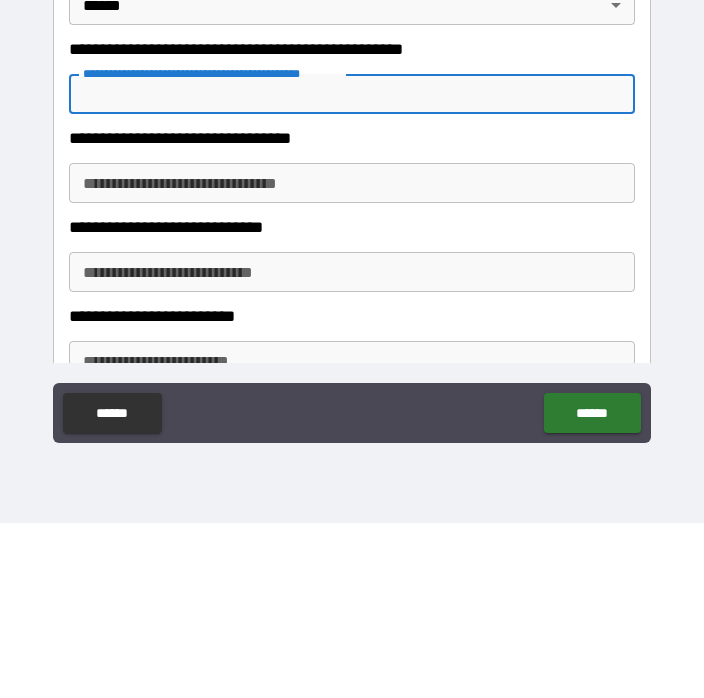 scroll, scrollTop: 484, scrollLeft: 0, axis: vertical 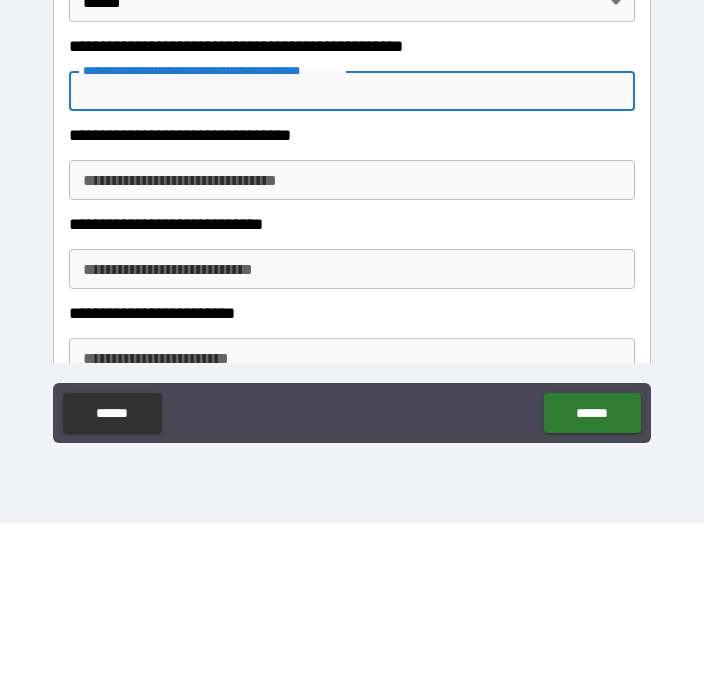 click on "**********" at bounding box center [352, 355] 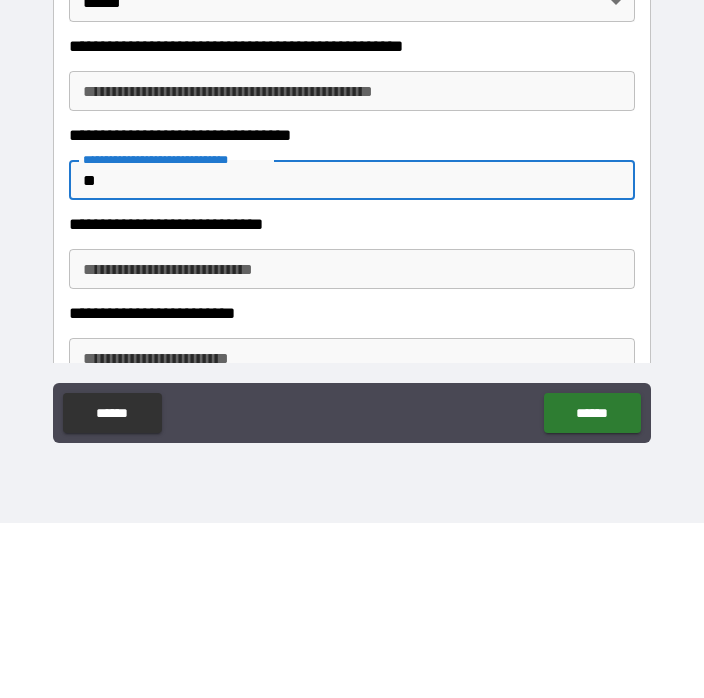 type on "*" 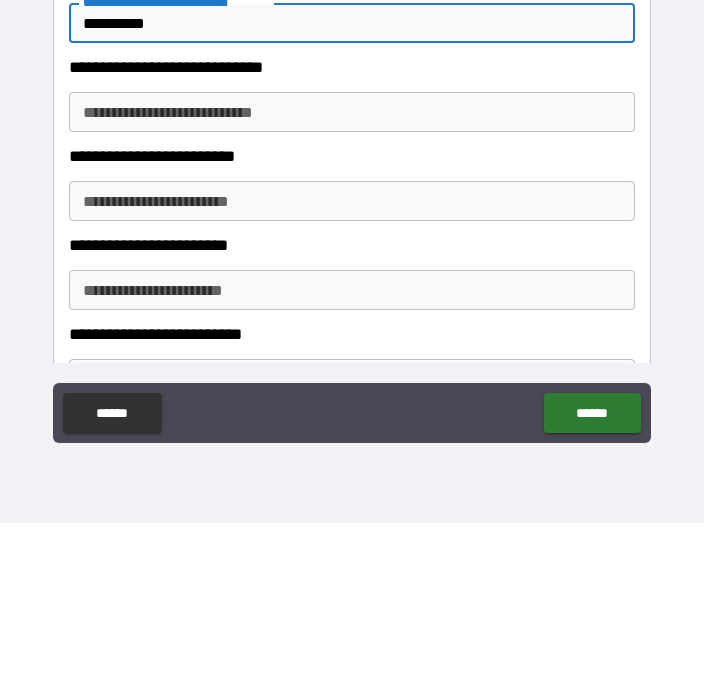 scroll, scrollTop: 653, scrollLeft: 0, axis: vertical 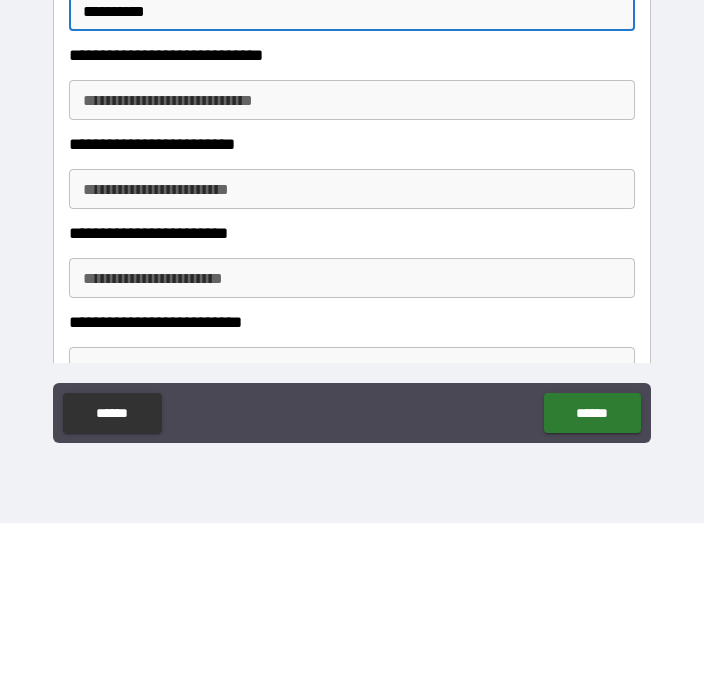 type on "**********" 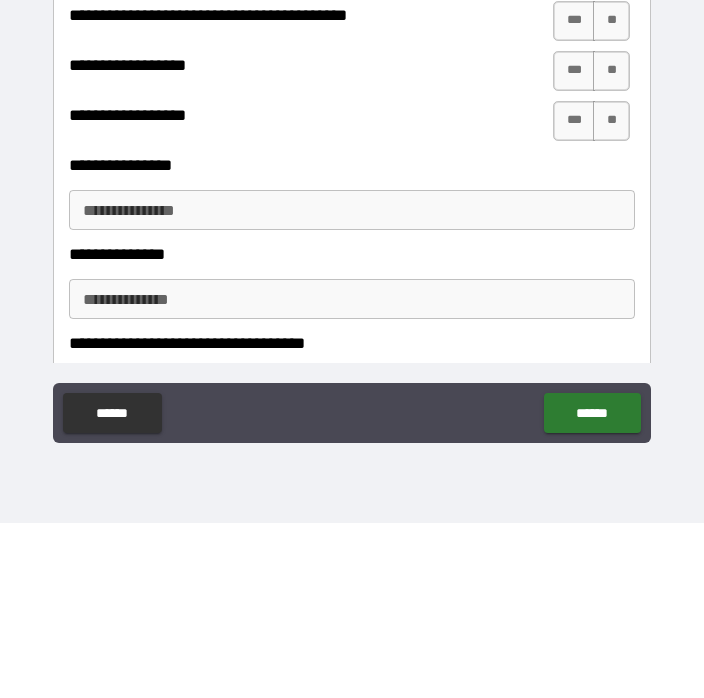 scroll, scrollTop: 1262, scrollLeft: 0, axis: vertical 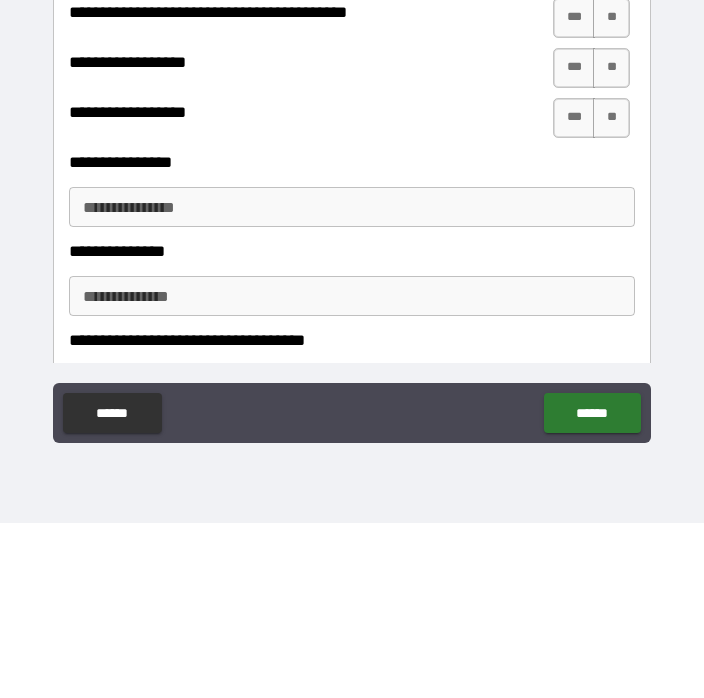 type on "********" 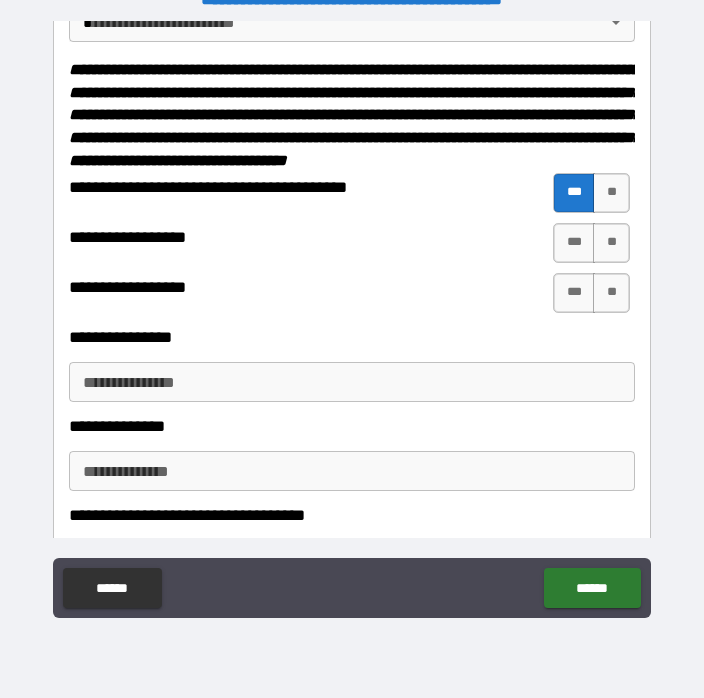 click on "**********" at bounding box center (352, 382) 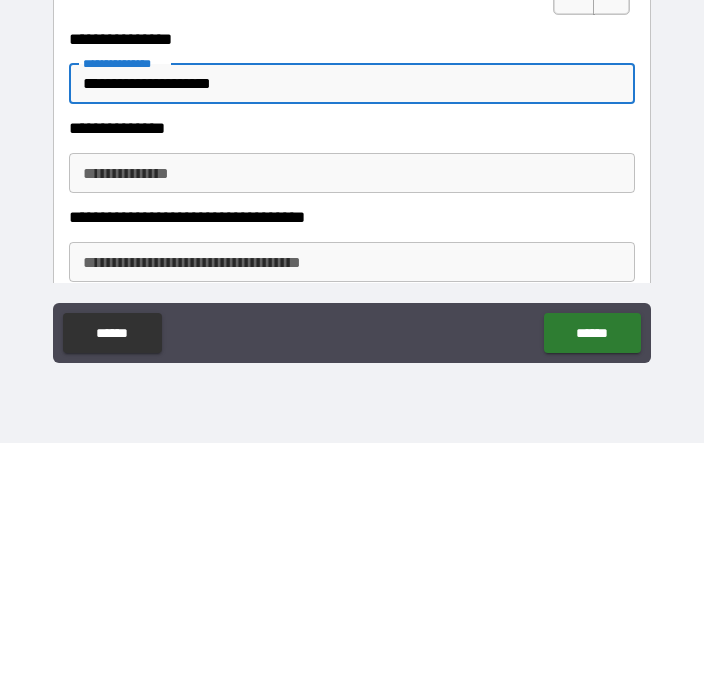 scroll, scrollTop: 1313, scrollLeft: 0, axis: vertical 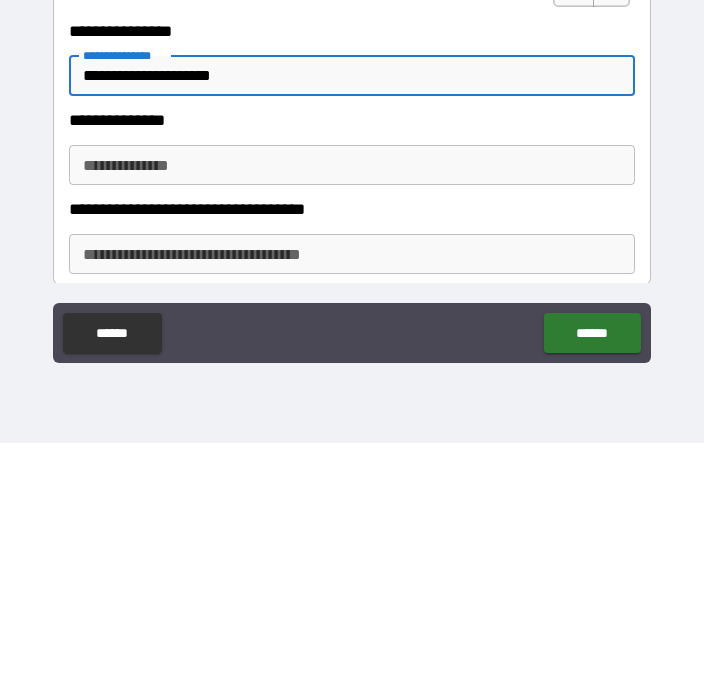 type on "**********" 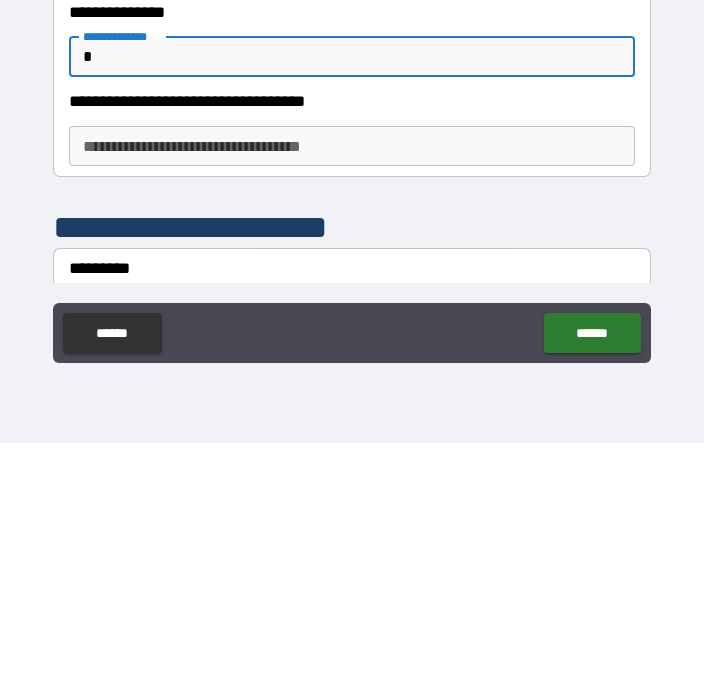 scroll, scrollTop: 1422, scrollLeft: 0, axis: vertical 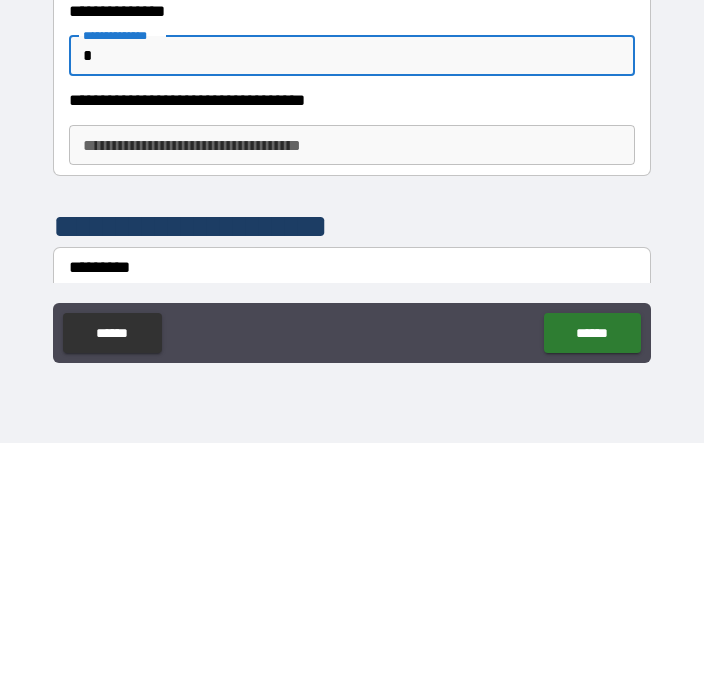 type on "*" 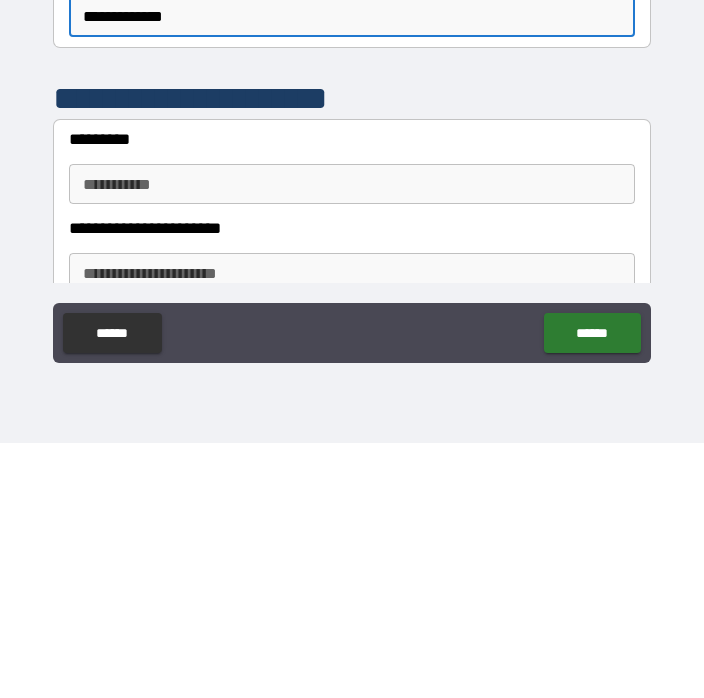 scroll, scrollTop: 1549, scrollLeft: 0, axis: vertical 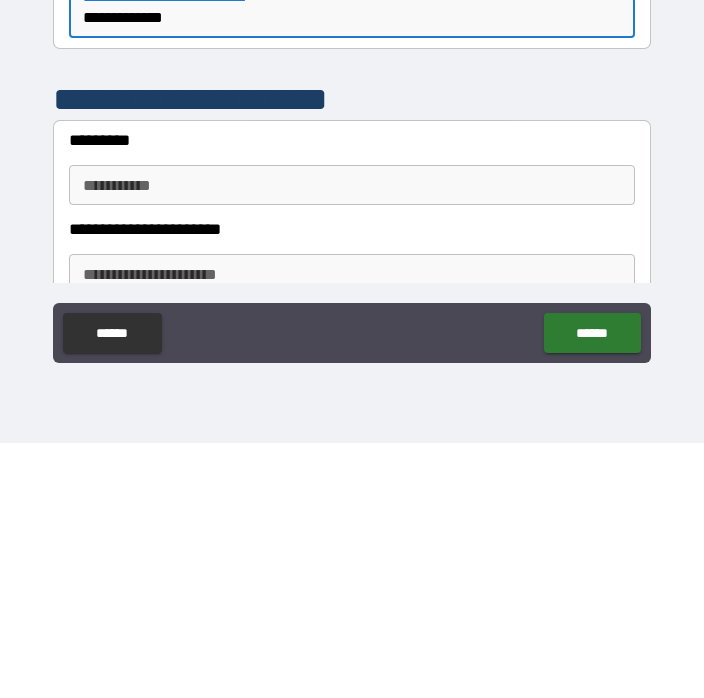 type on "**********" 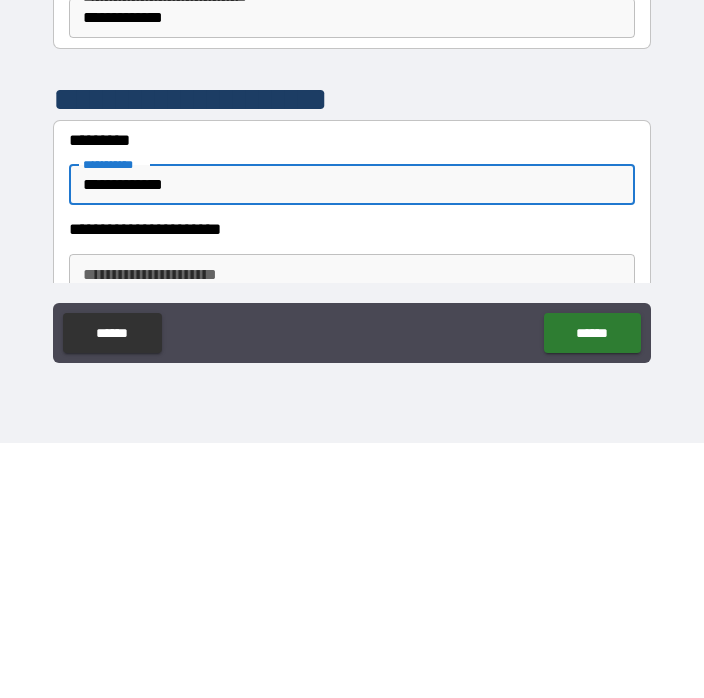 click on "**********" at bounding box center [352, 440] 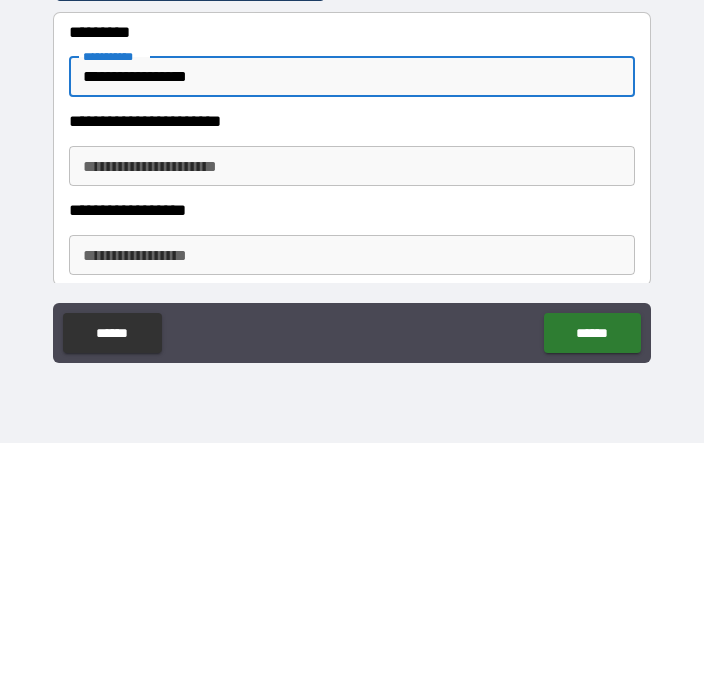 scroll, scrollTop: 1662, scrollLeft: 0, axis: vertical 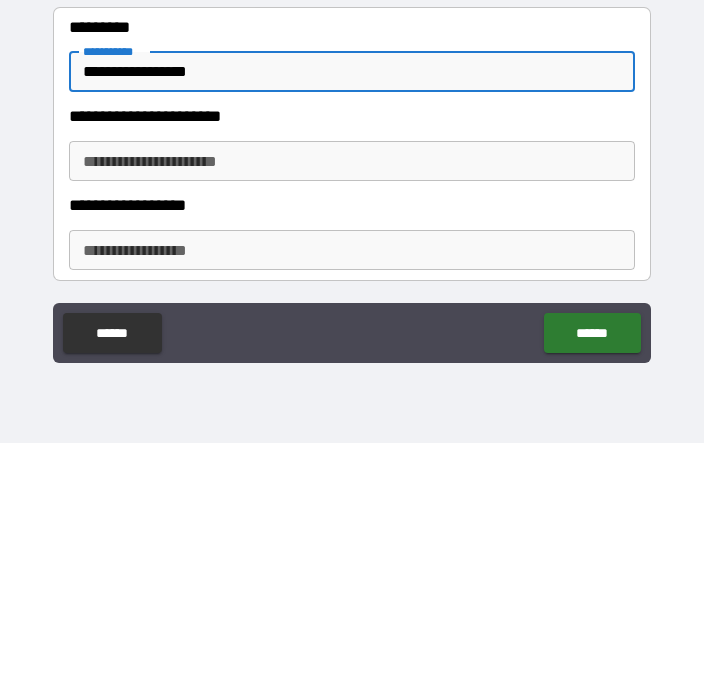 type on "**********" 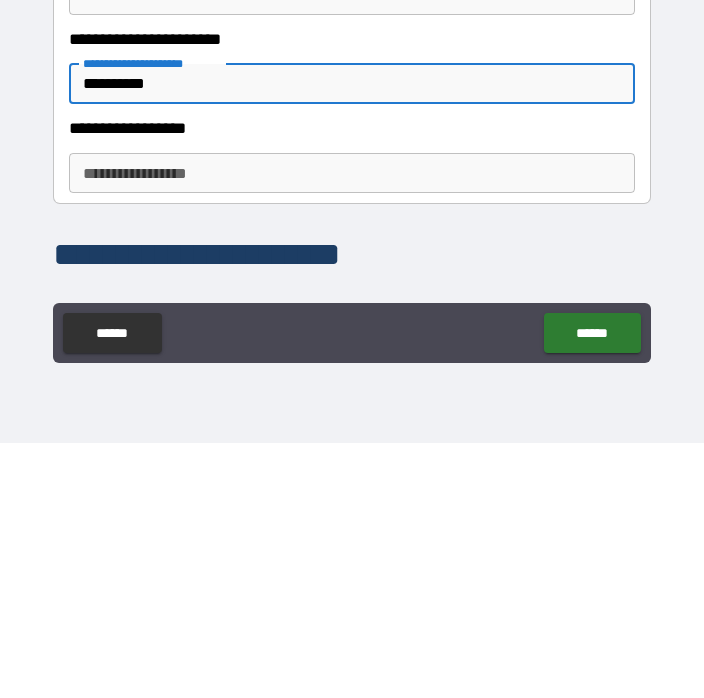 scroll, scrollTop: 1739, scrollLeft: 0, axis: vertical 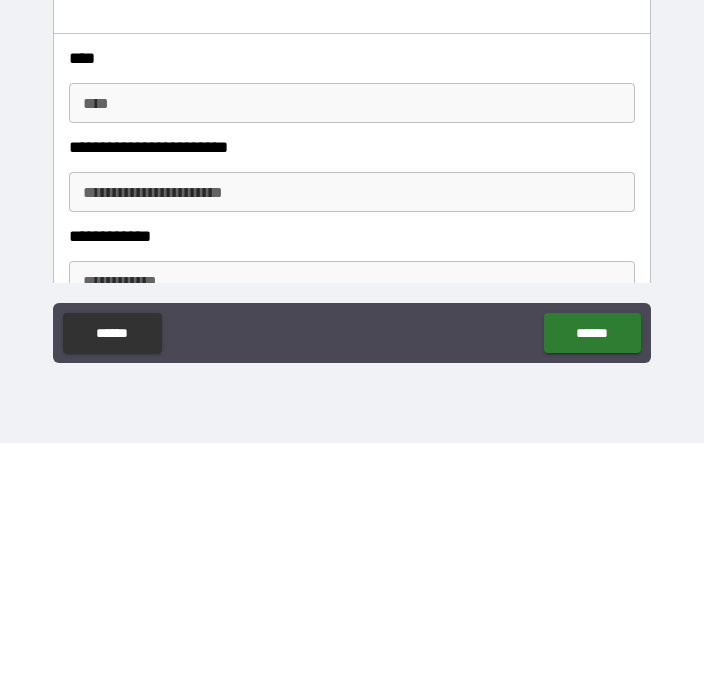 type on "********" 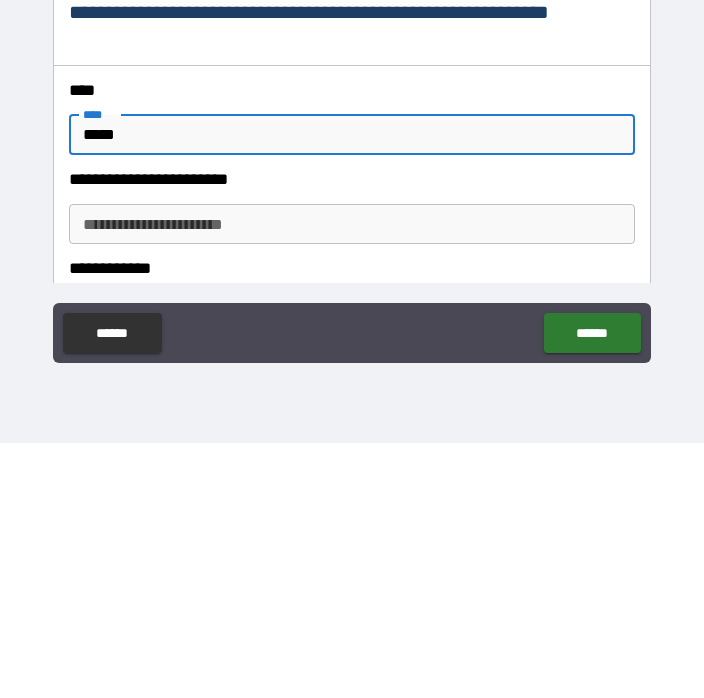 scroll, scrollTop: 2198, scrollLeft: 0, axis: vertical 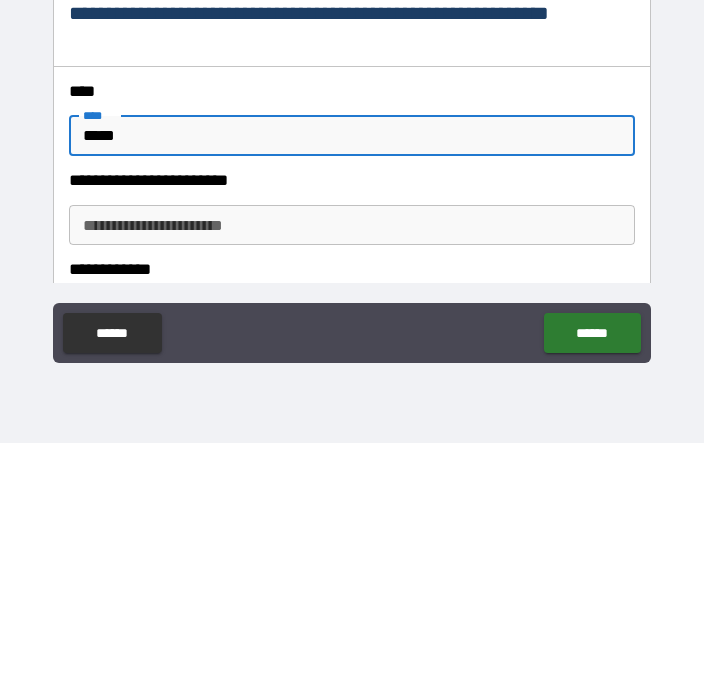 type on "*****" 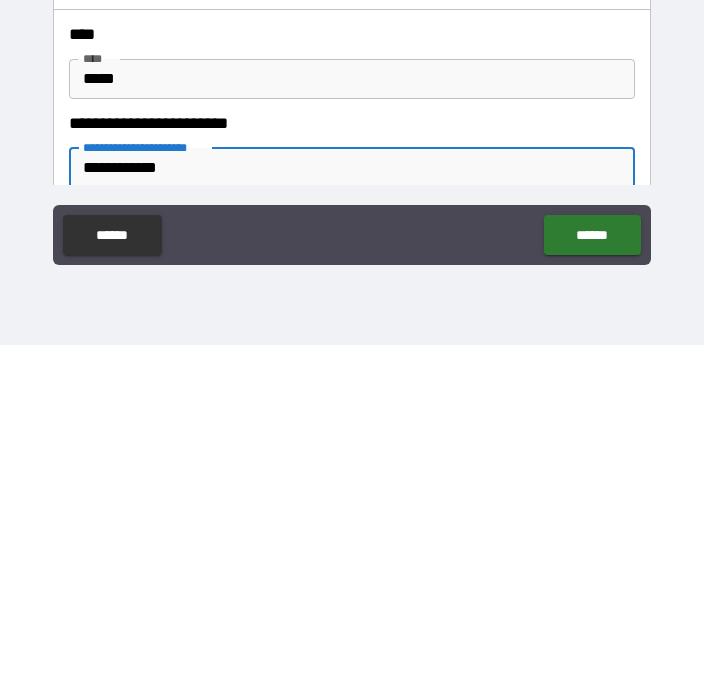 scroll, scrollTop: 2158, scrollLeft: 0, axis: vertical 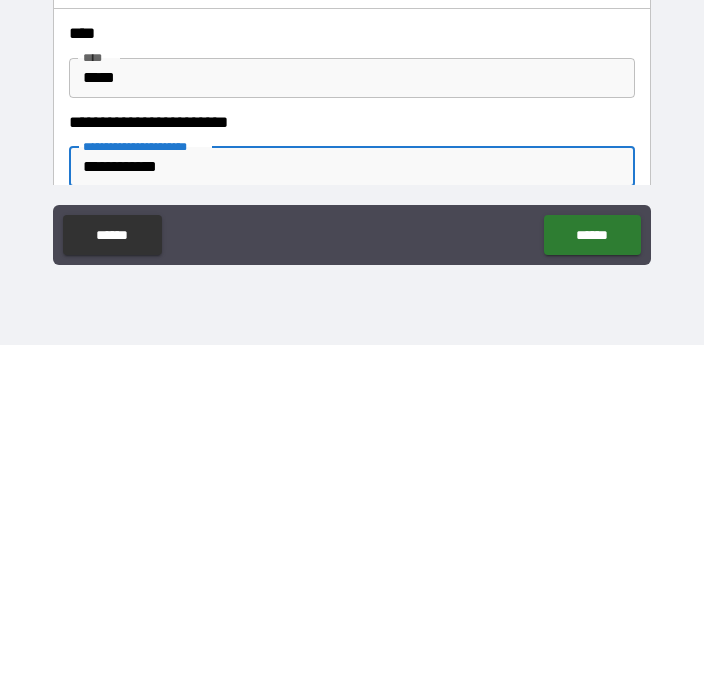 type on "**********" 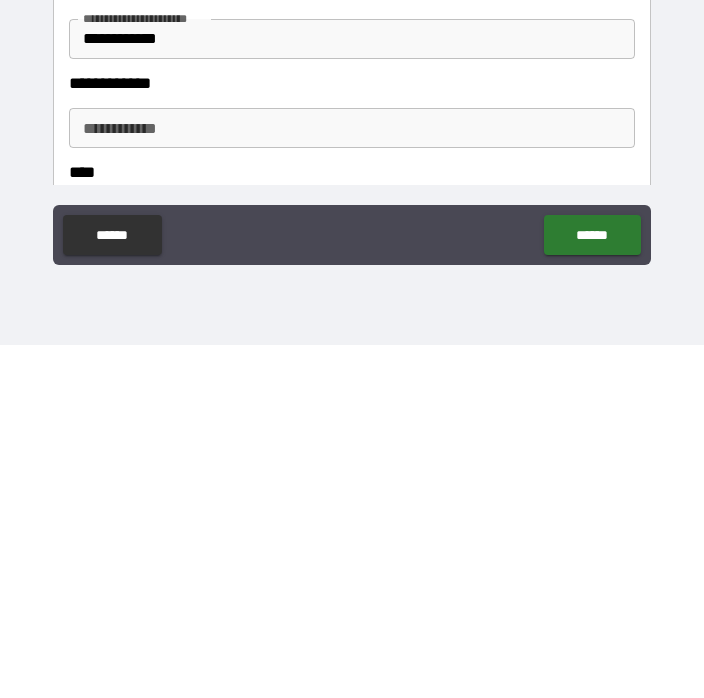 scroll, scrollTop: 2285, scrollLeft: 0, axis: vertical 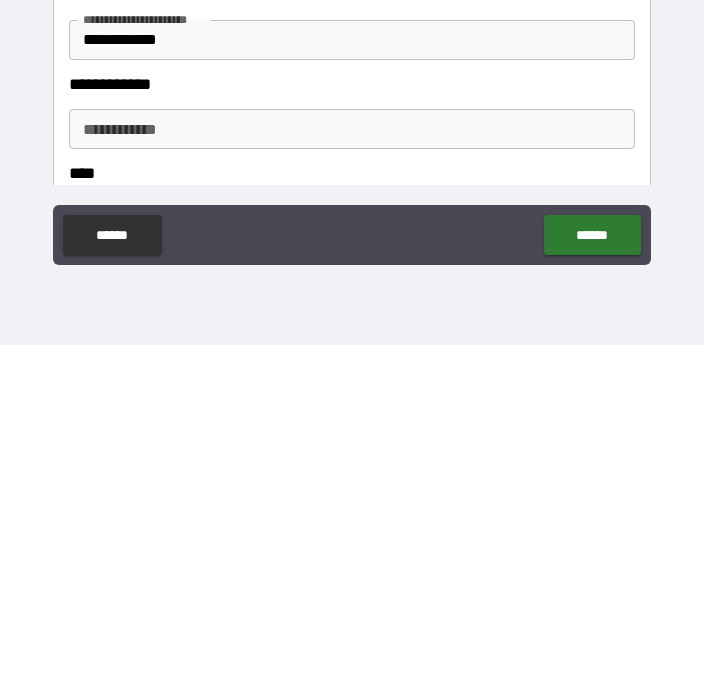 type on "**********" 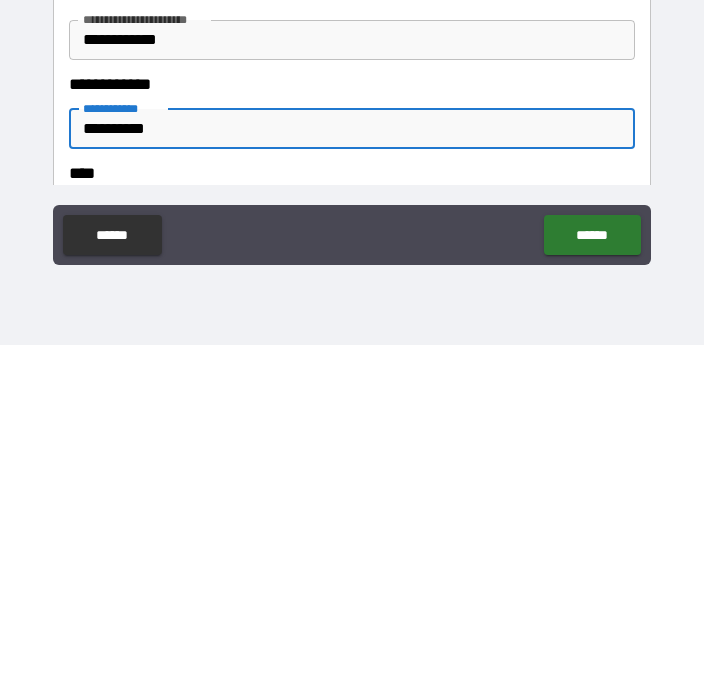 type on "**********" 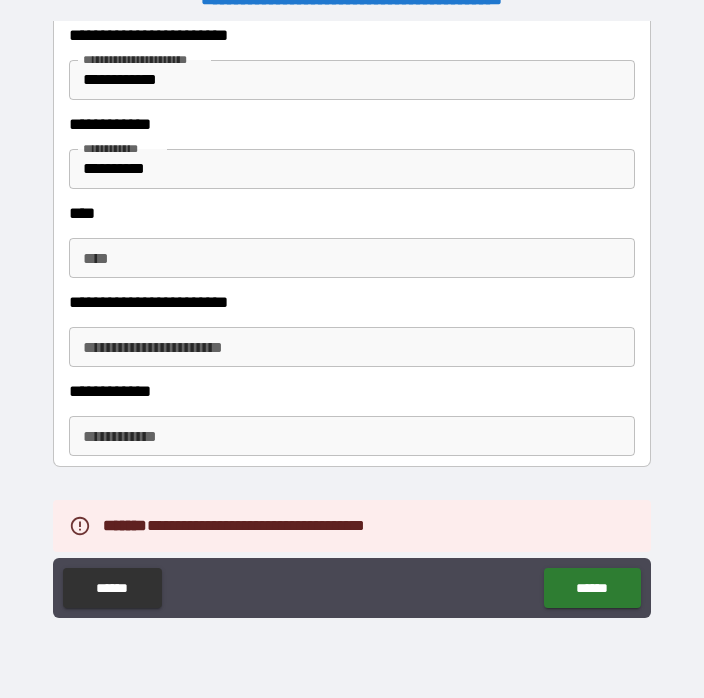 scroll, scrollTop: 2602, scrollLeft: 0, axis: vertical 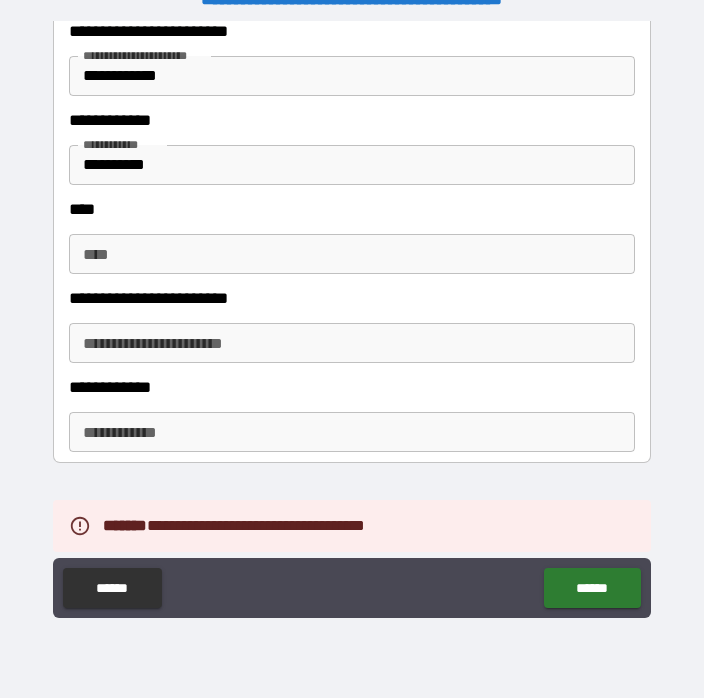 click on "****" at bounding box center [352, 254] 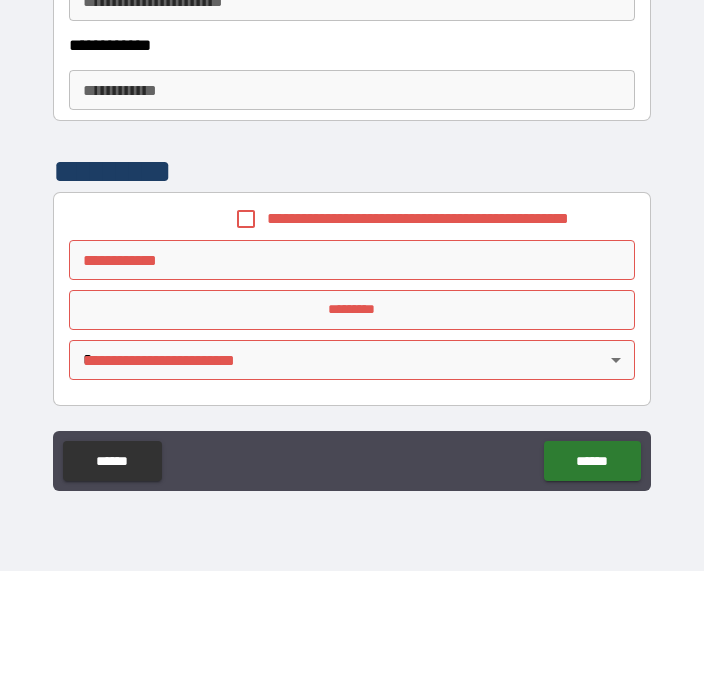 scroll, scrollTop: 2835, scrollLeft: 0, axis: vertical 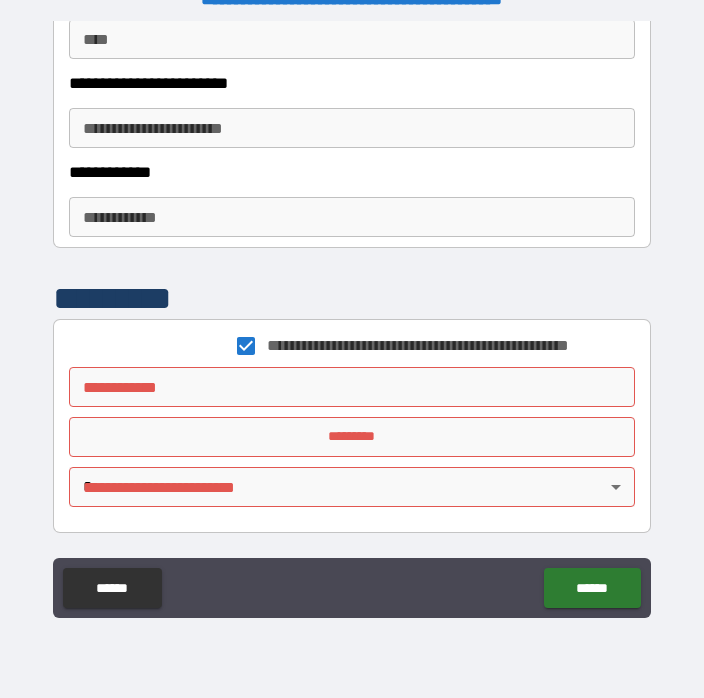 click on "**********" at bounding box center (352, 387) 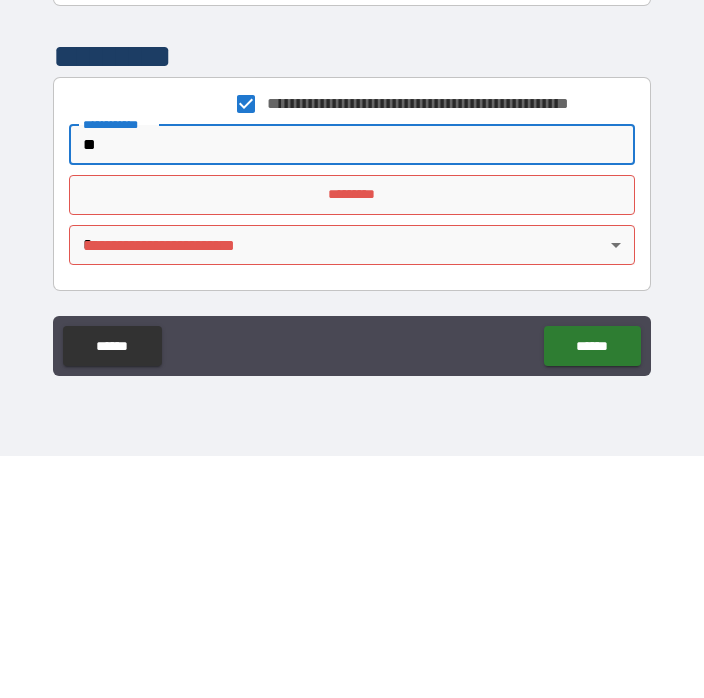 type on "*" 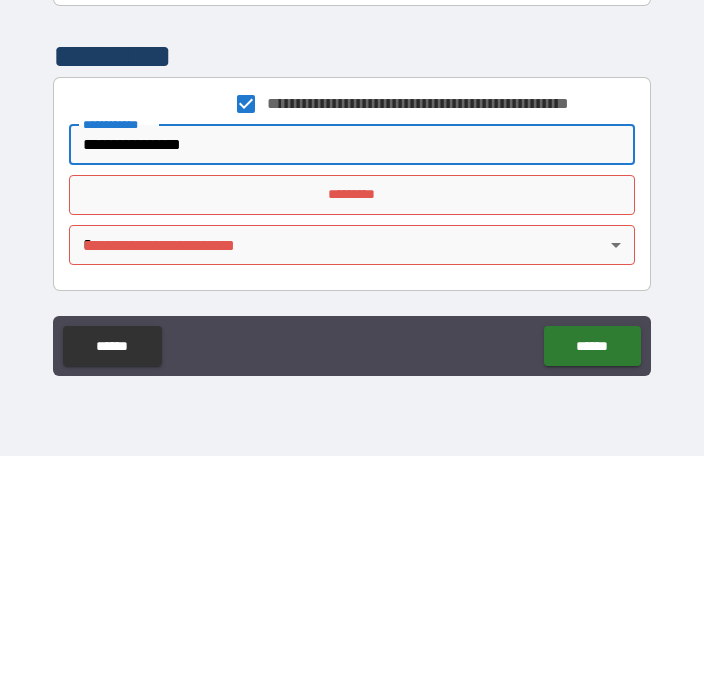 type on "**********" 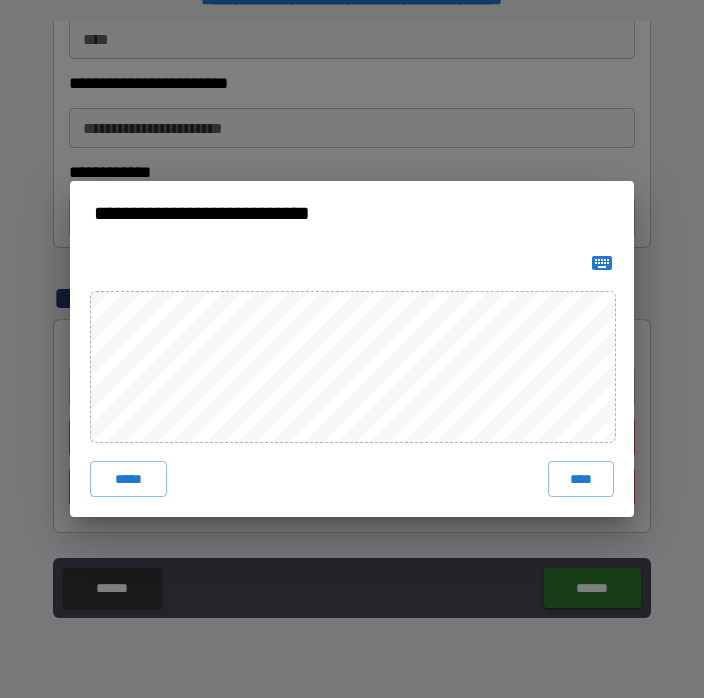 click on "****" at bounding box center (581, 479) 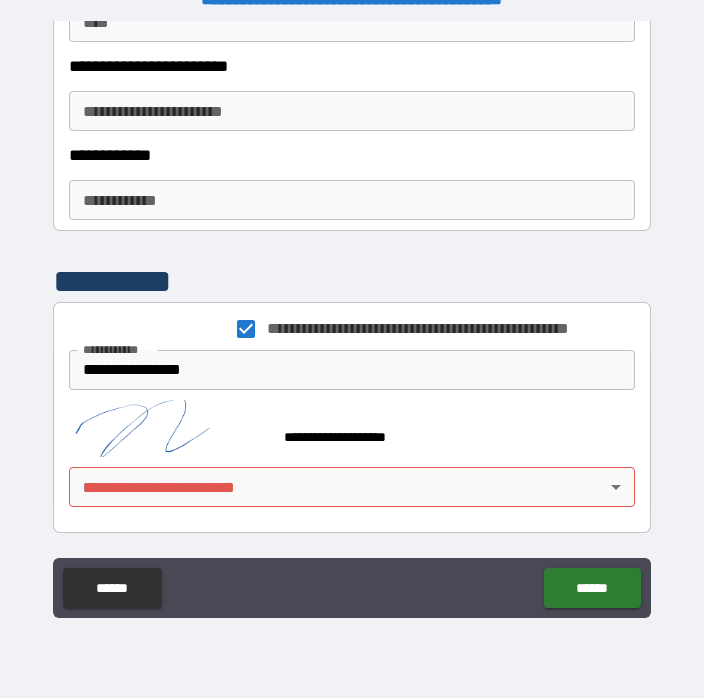 scroll, scrollTop: 2853, scrollLeft: 0, axis: vertical 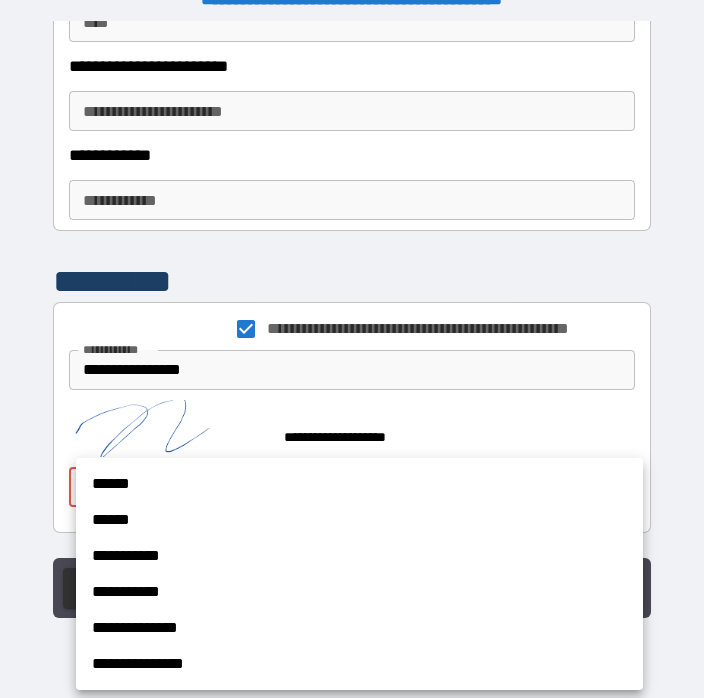 click on "******" at bounding box center (359, 484) 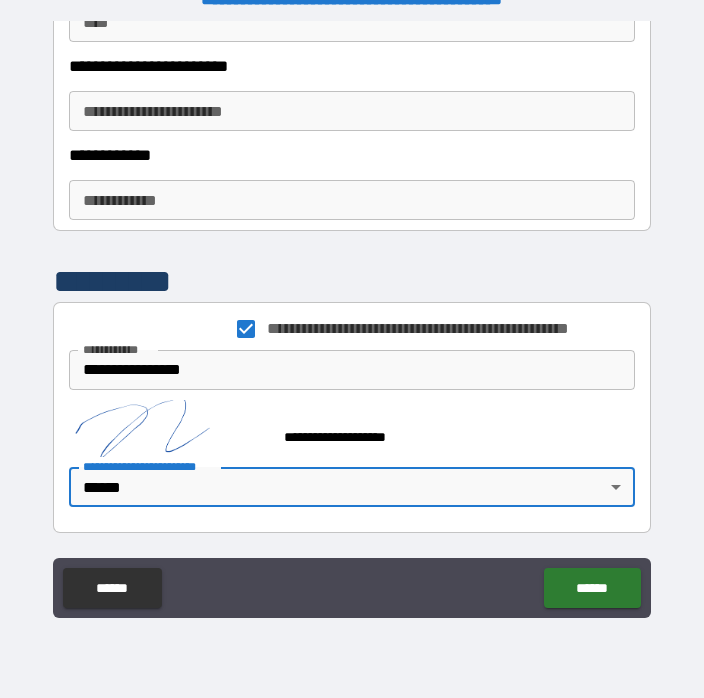 click on "******" at bounding box center [592, 588] 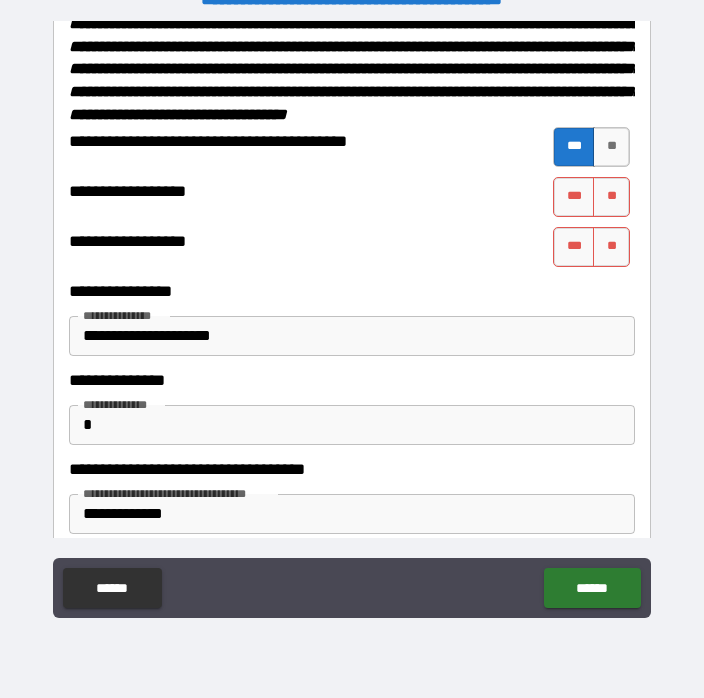 scroll, scrollTop: 1306, scrollLeft: 0, axis: vertical 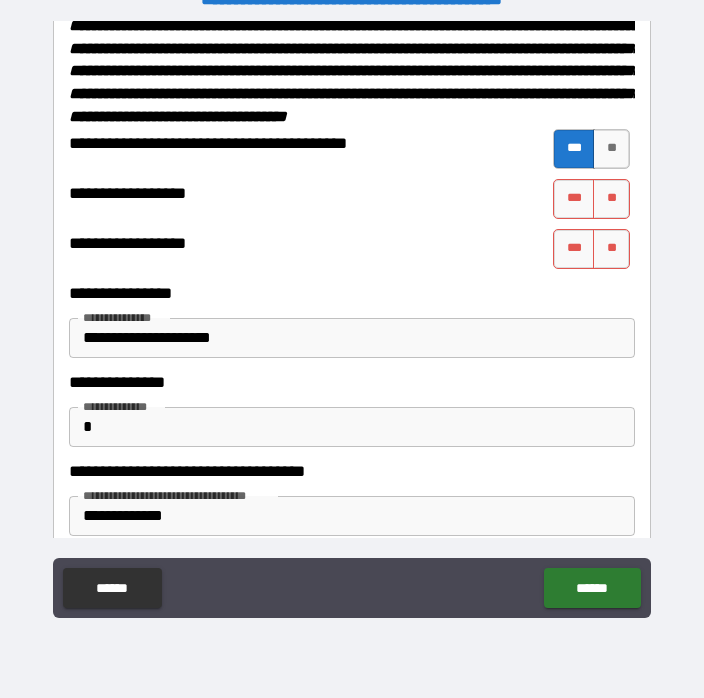 click on "**" at bounding box center (611, 199) 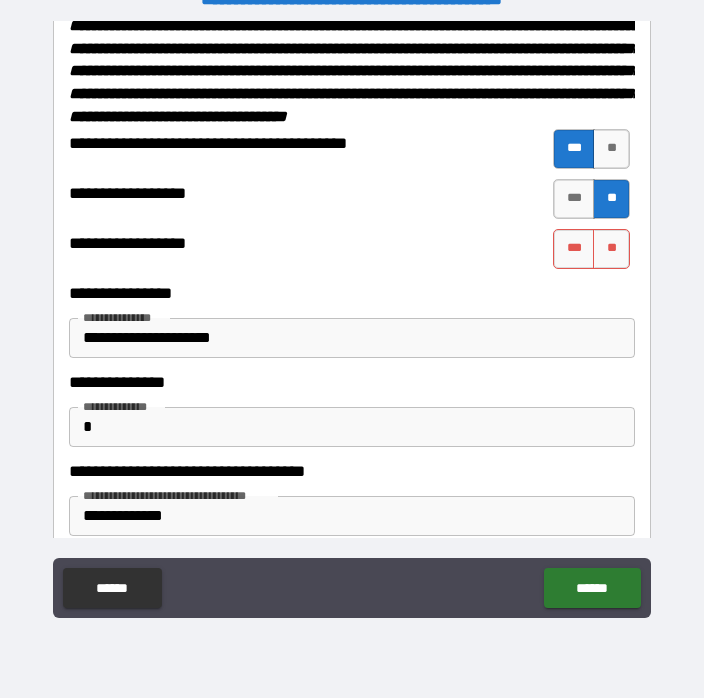click on "**" at bounding box center (611, 249) 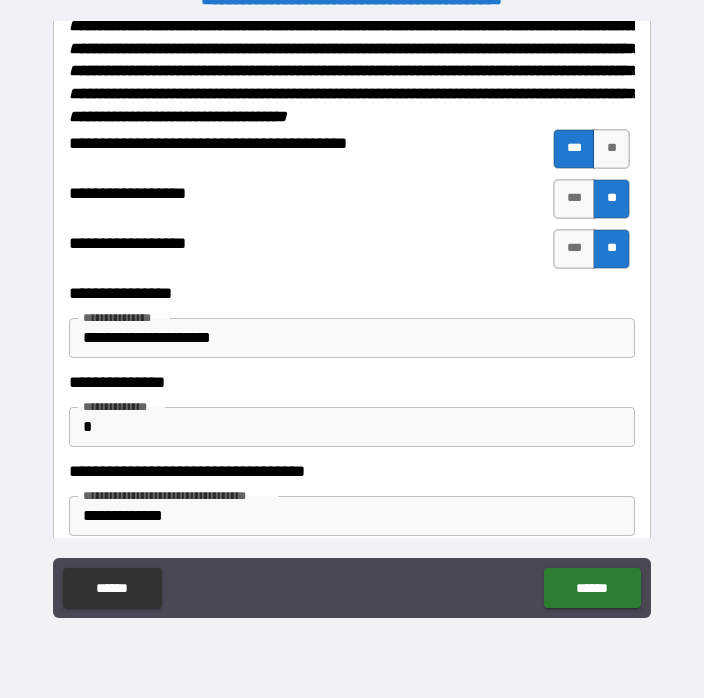 click on "******" at bounding box center (592, 588) 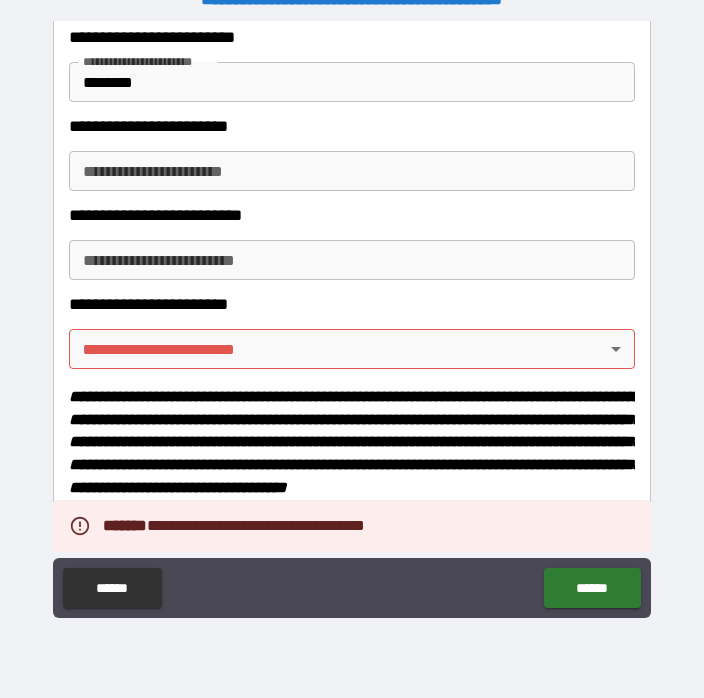 scroll, scrollTop: 880, scrollLeft: 0, axis: vertical 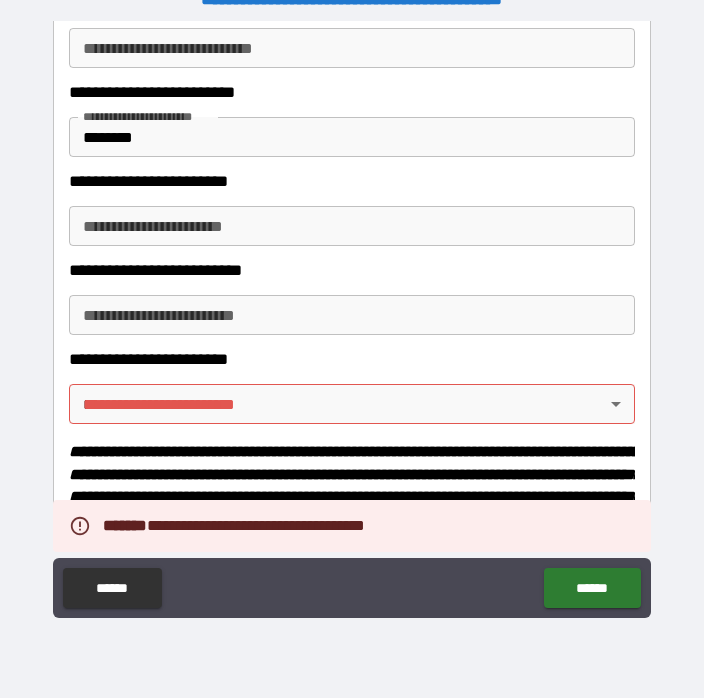 click on "**********" at bounding box center [352, 333] 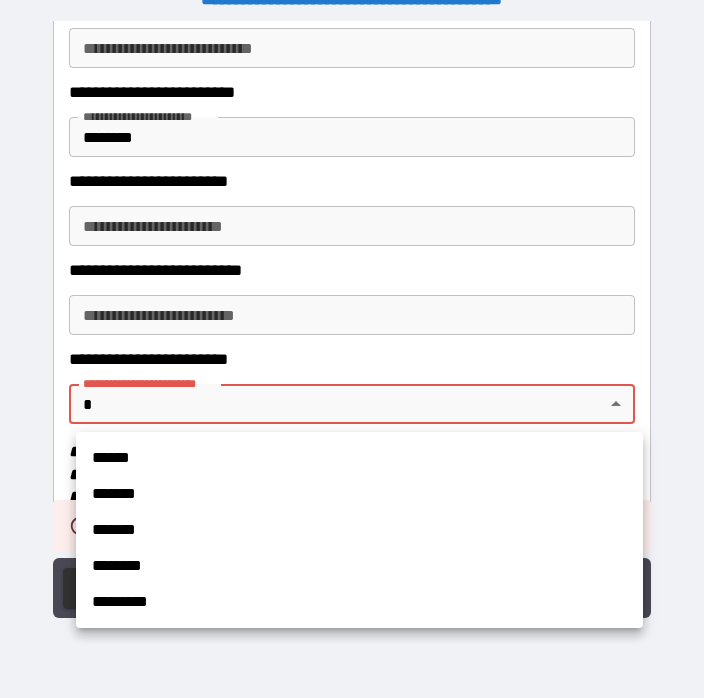 click on "*******" at bounding box center [359, 494] 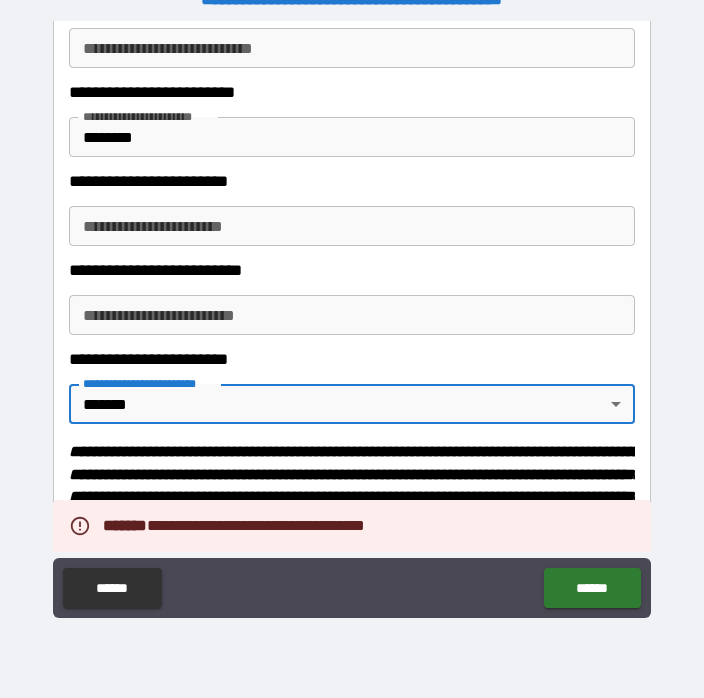 type on "*******" 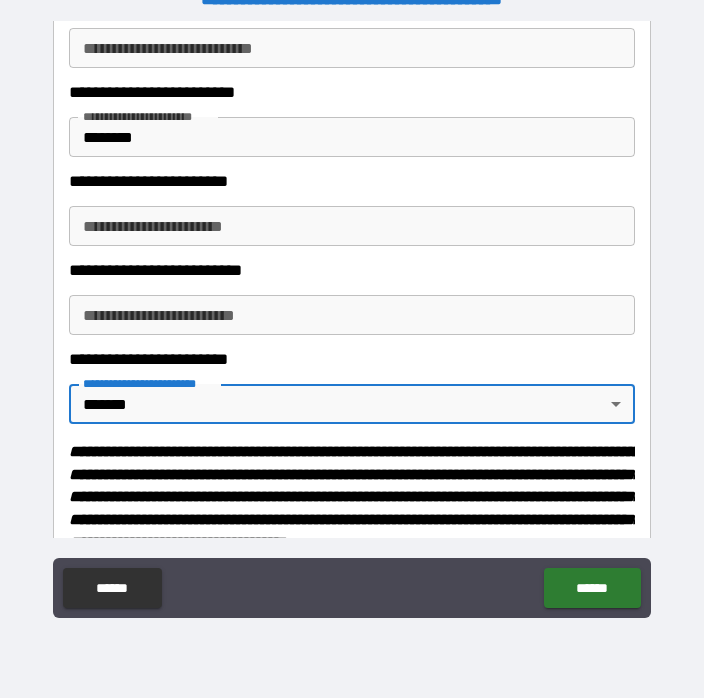 click on "******" at bounding box center [592, 588] 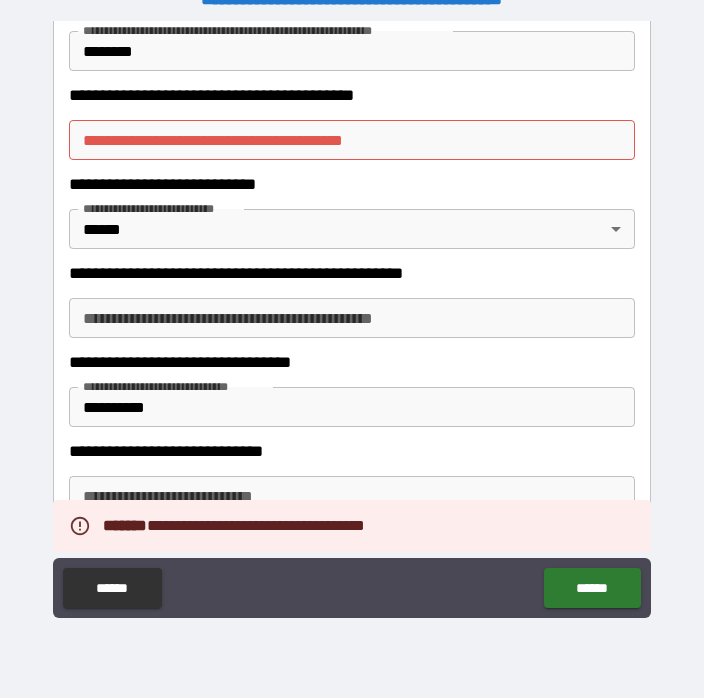 scroll, scrollTop: 392, scrollLeft: 0, axis: vertical 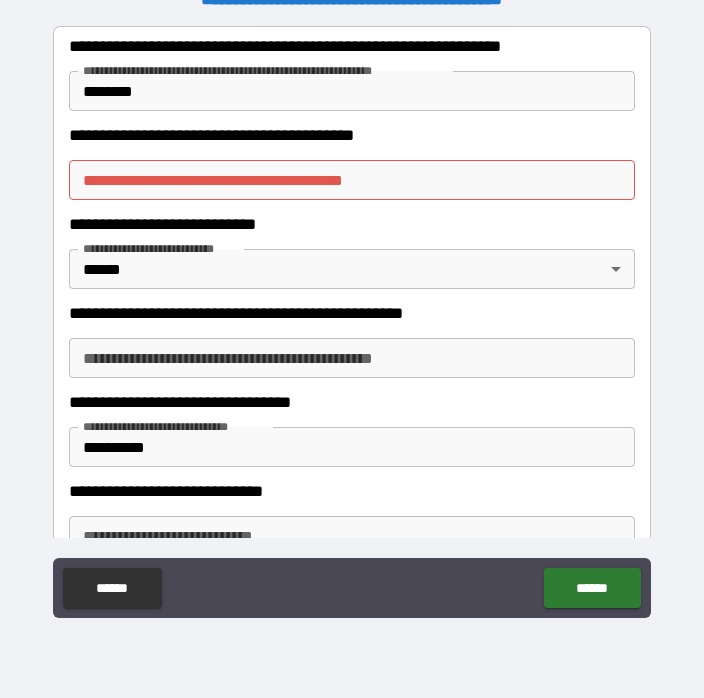 click on "**********" at bounding box center [352, 180] 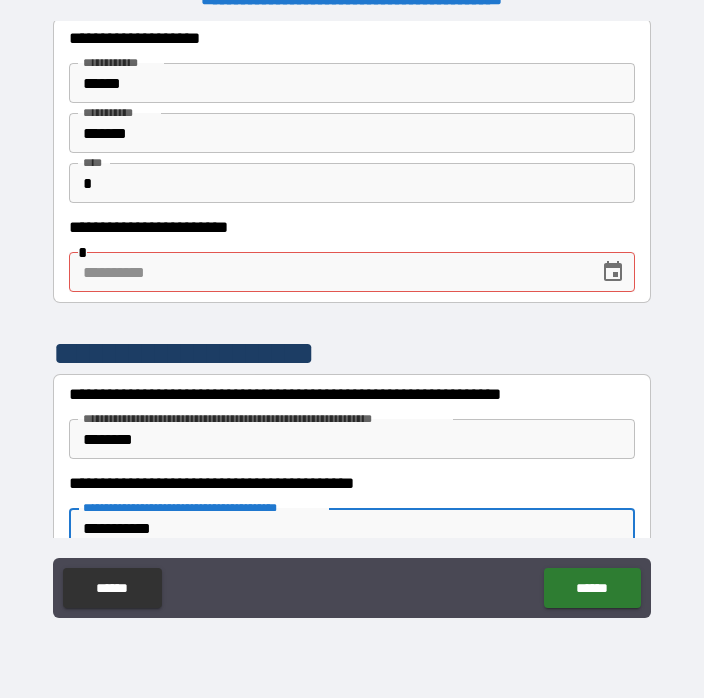 scroll, scrollTop: 91, scrollLeft: 0, axis: vertical 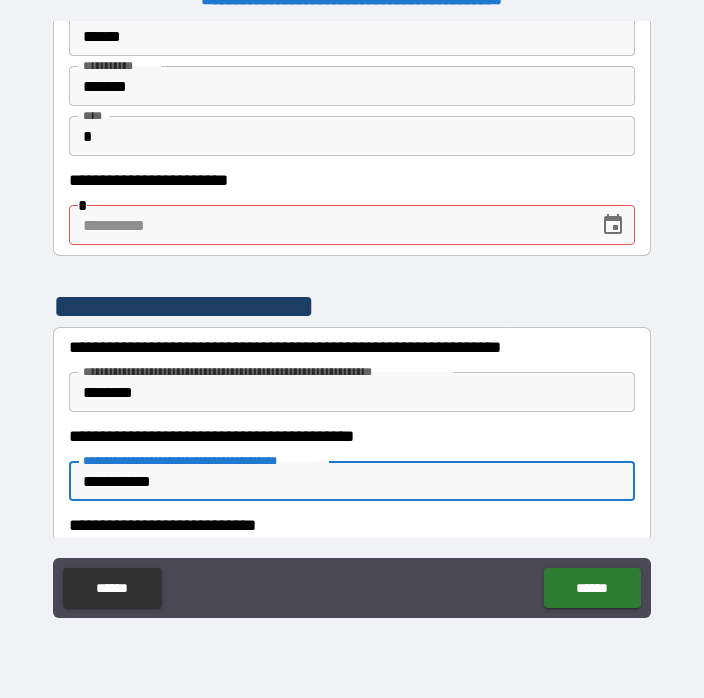 type on "**********" 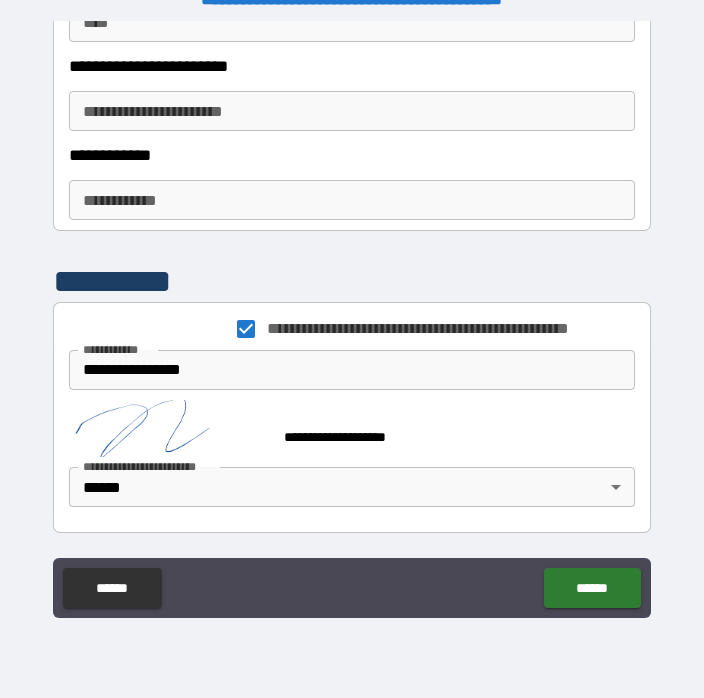 scroll, scrollTop: 2853, scrollLeft: 0, axis: vertical 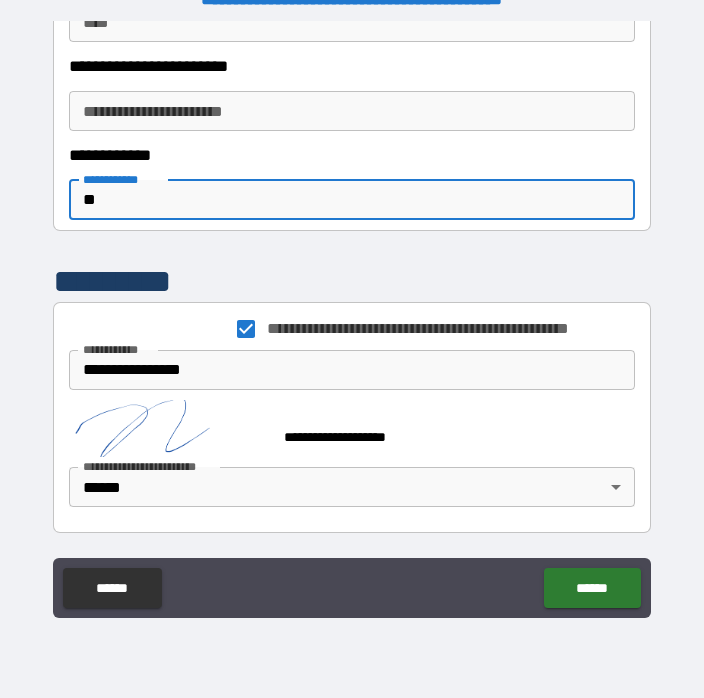 type on "*" 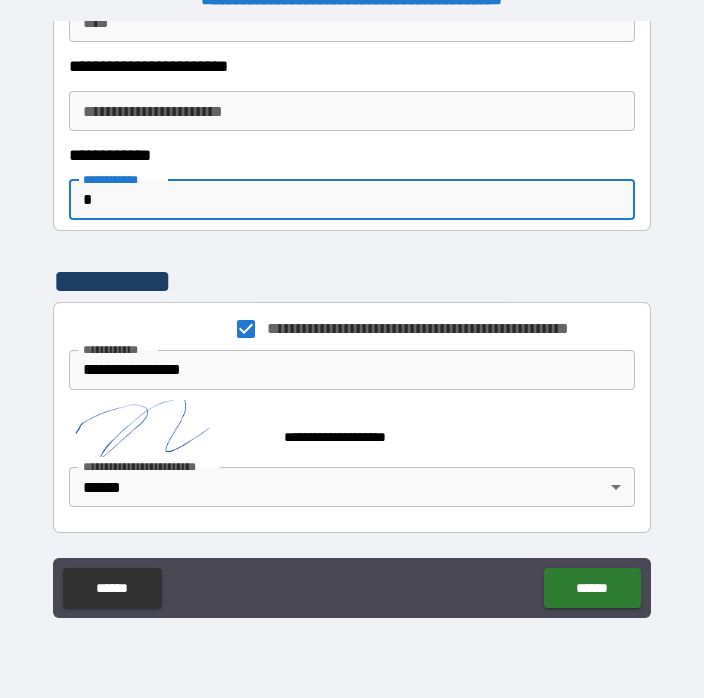 type 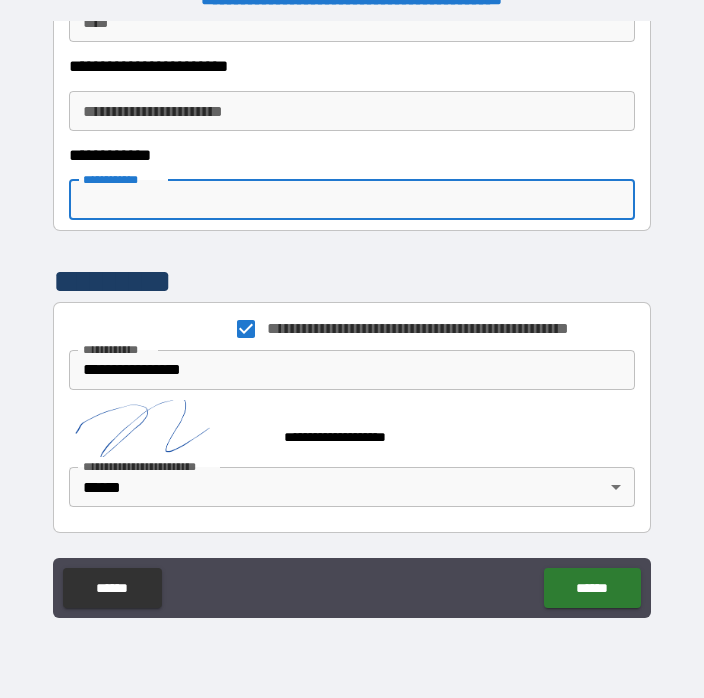 scroll, scrollTop: 2853, scrollLeft: 0, axis: vertical 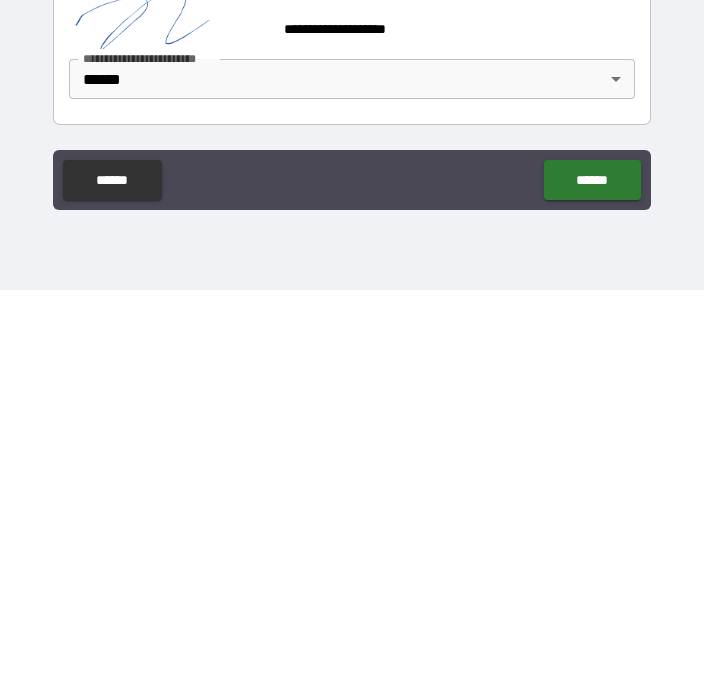 click on "******" at bounding box center [592, 588] 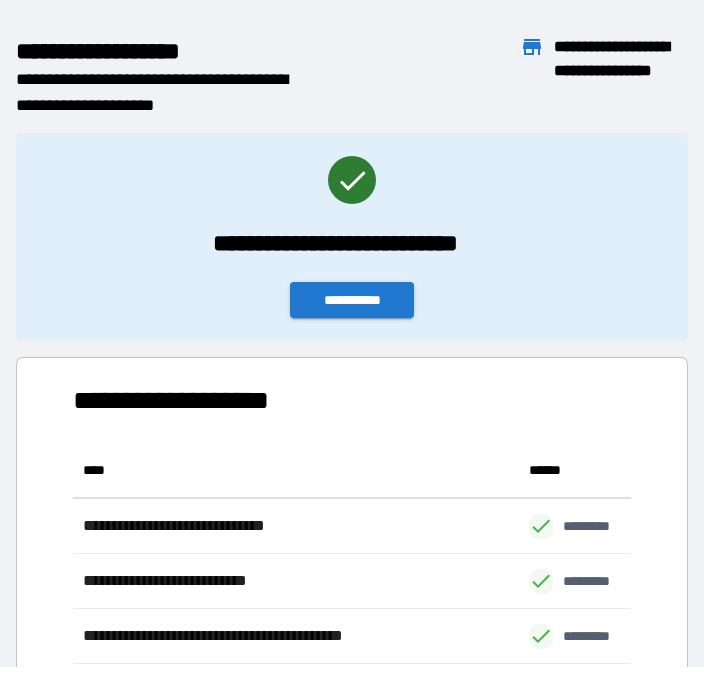 scroll, scrollTop: 1, scrollLeft: 1, axis: both 